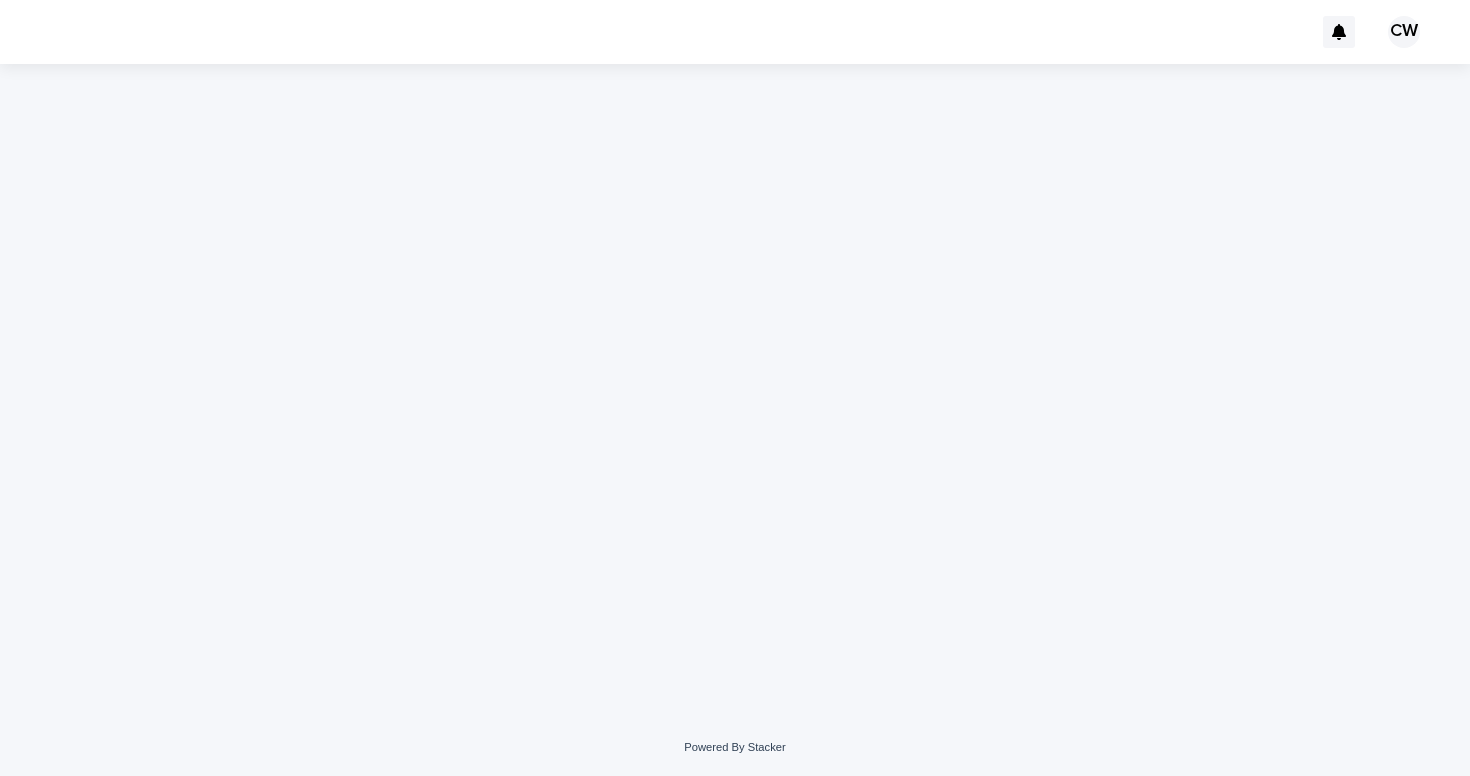 scroll, scrollTop: 0, scrollLeft: 0, axis: both 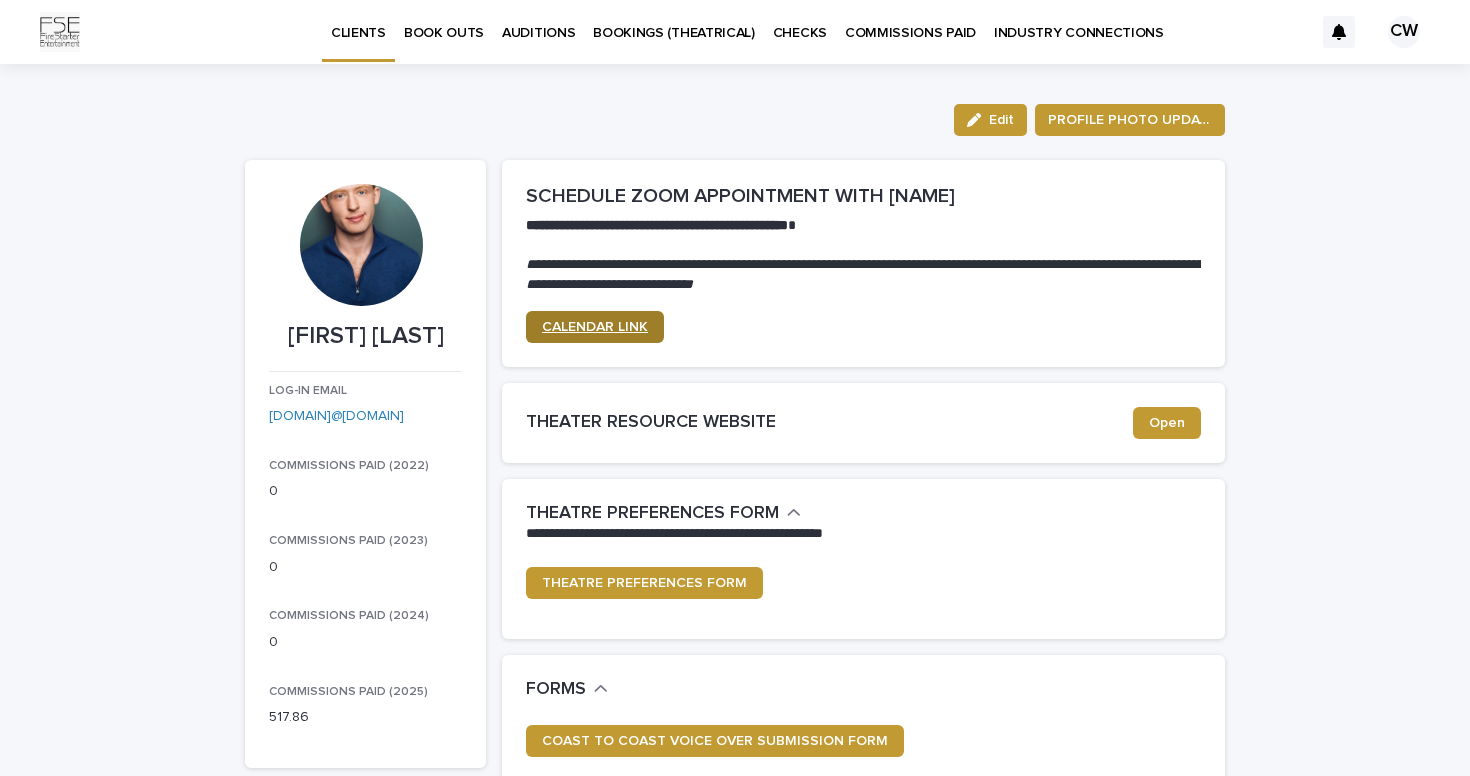 click on "CALENDAR LINK" at bounding box center [595, 327] 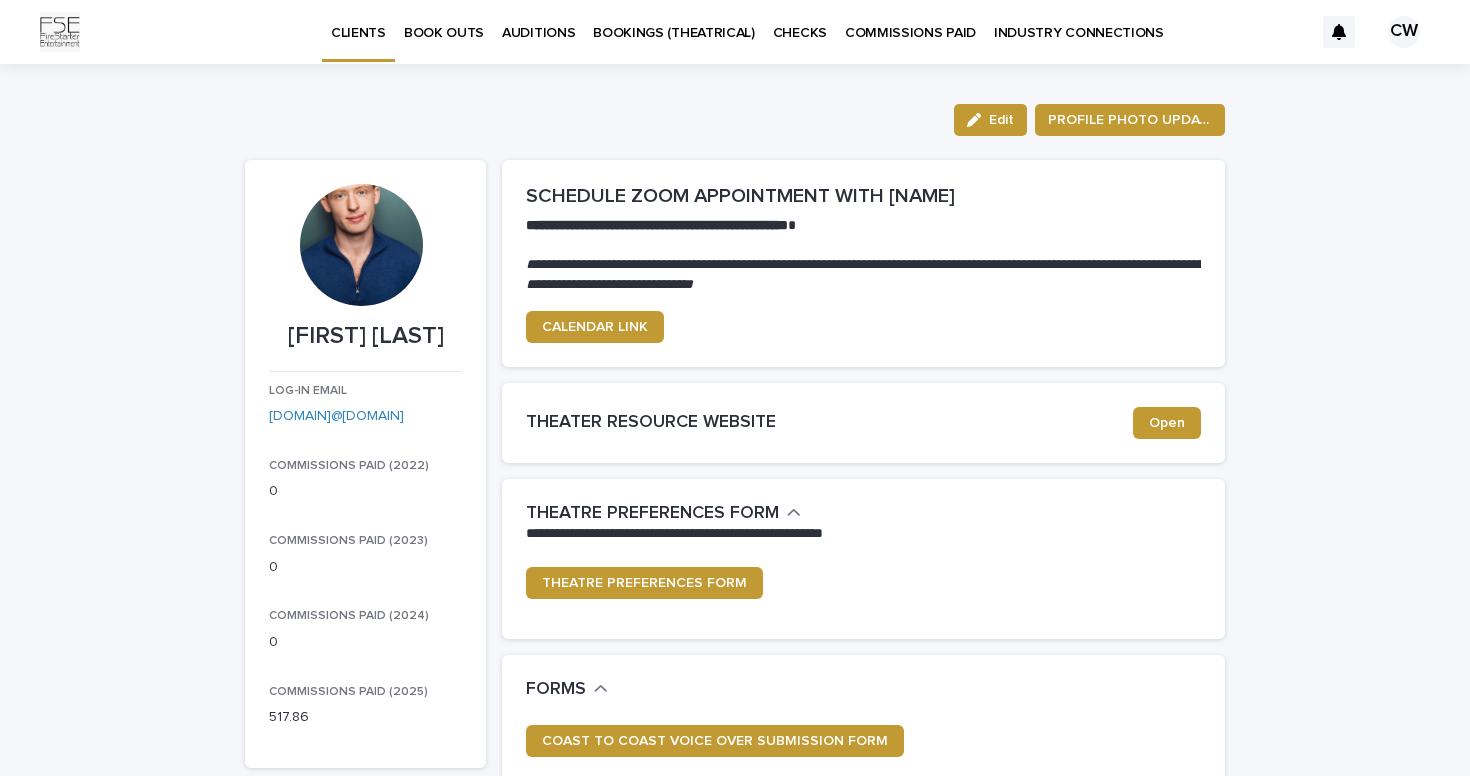 scroll, scrollTop: 0, scrollLeft: 0, axis: both 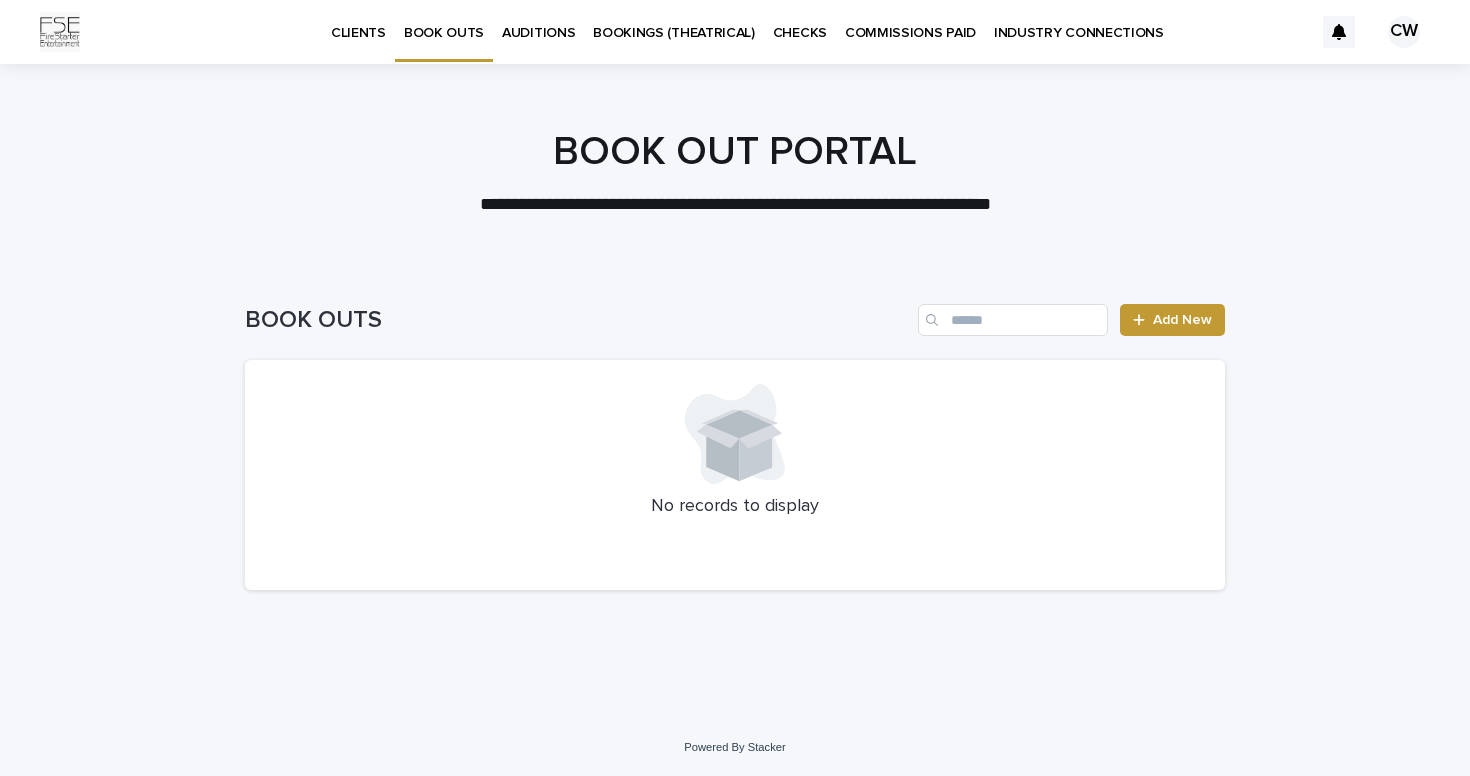 click on "BOOK OUTS" at bounding box center [444, 21] 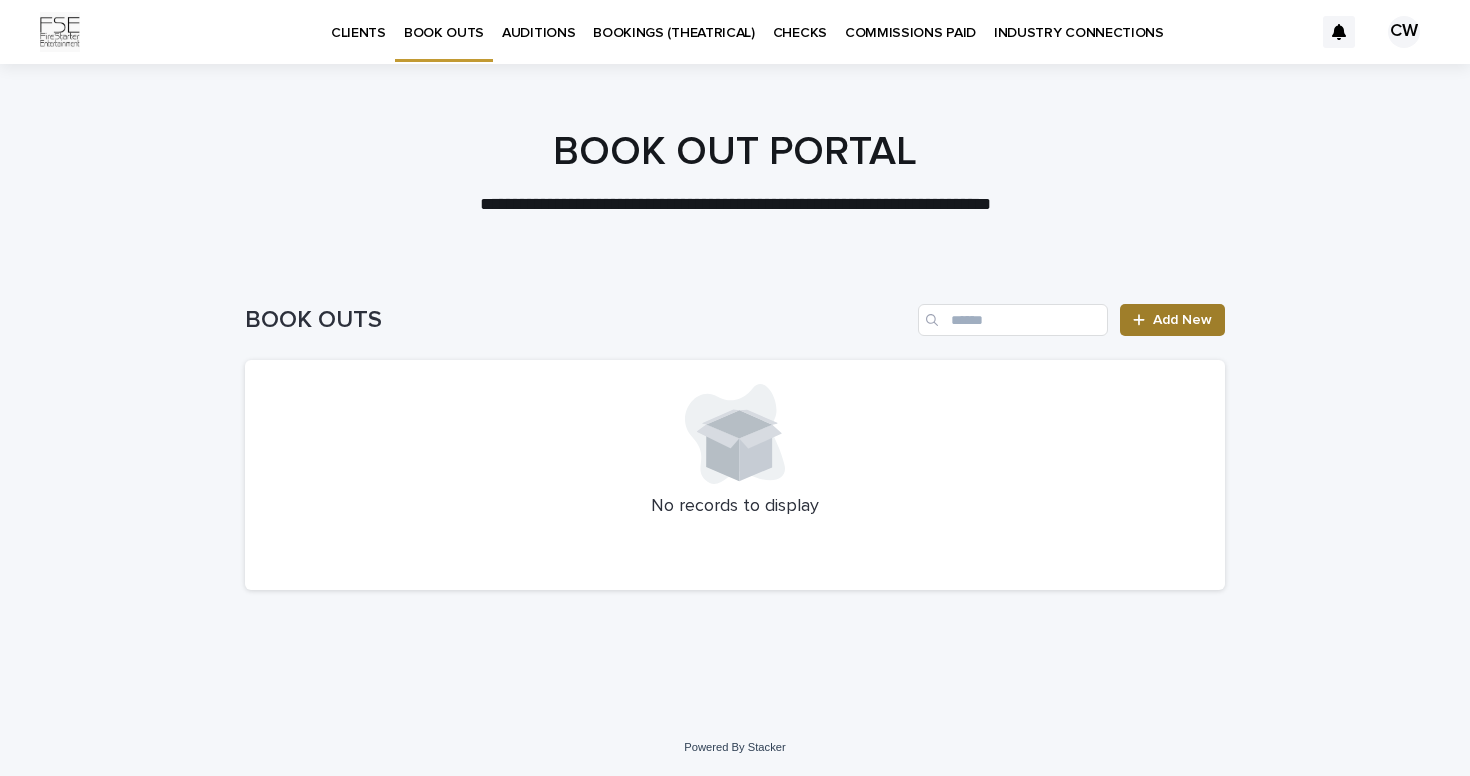 click on "Add New" at bounding box center (1172, 320) 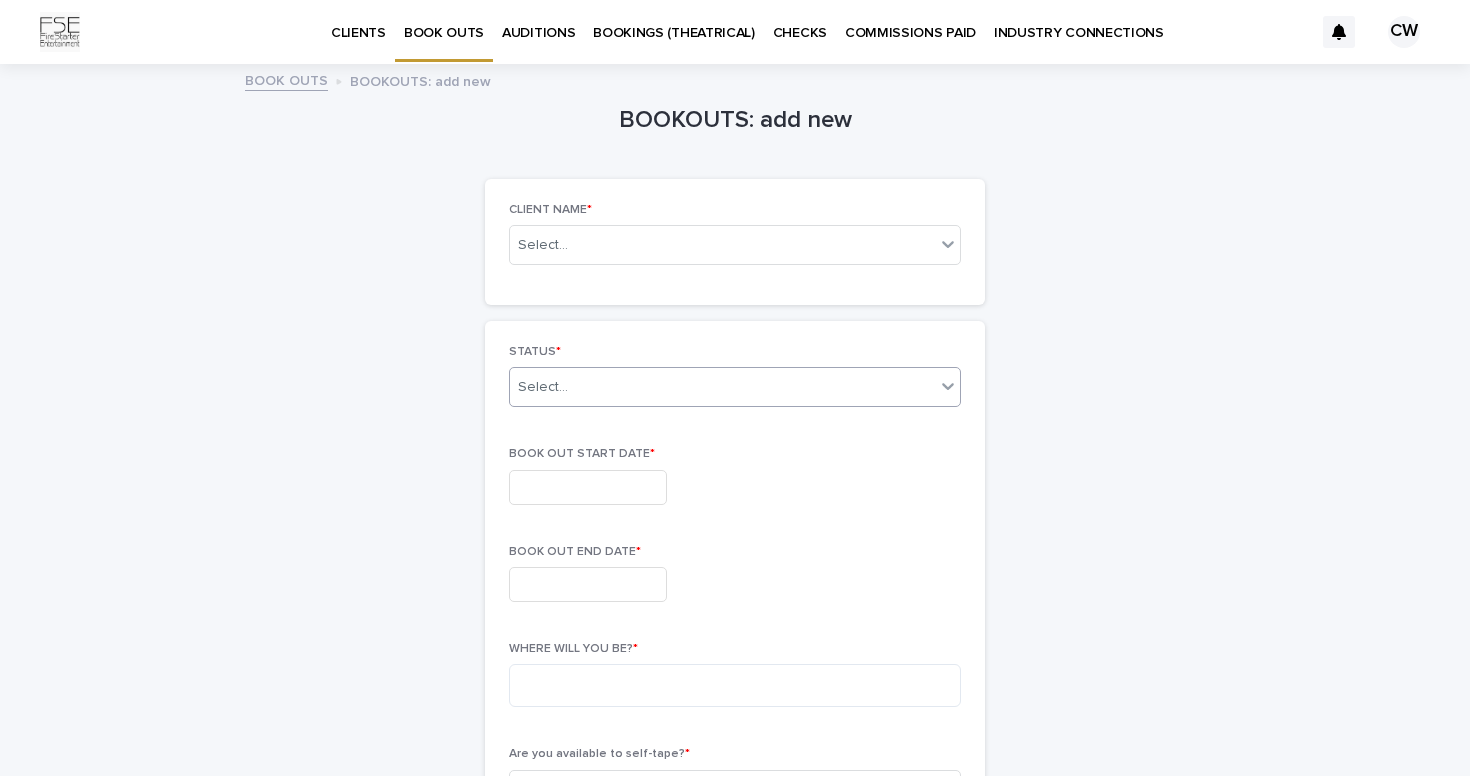 scroll, scrollTop: 0, scrollLeft: 0, axis: both 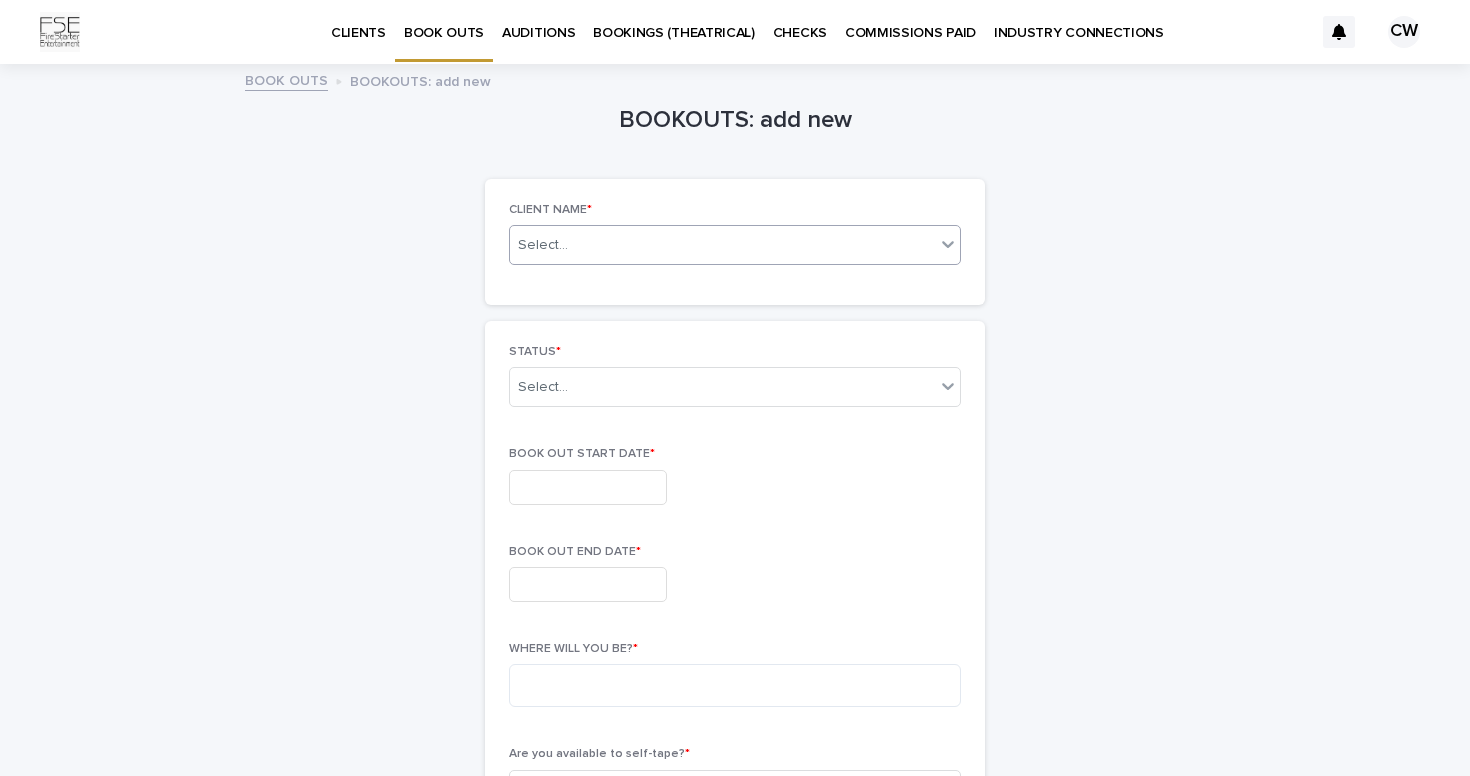 click on "Select..." at bounding box center [722, 245] 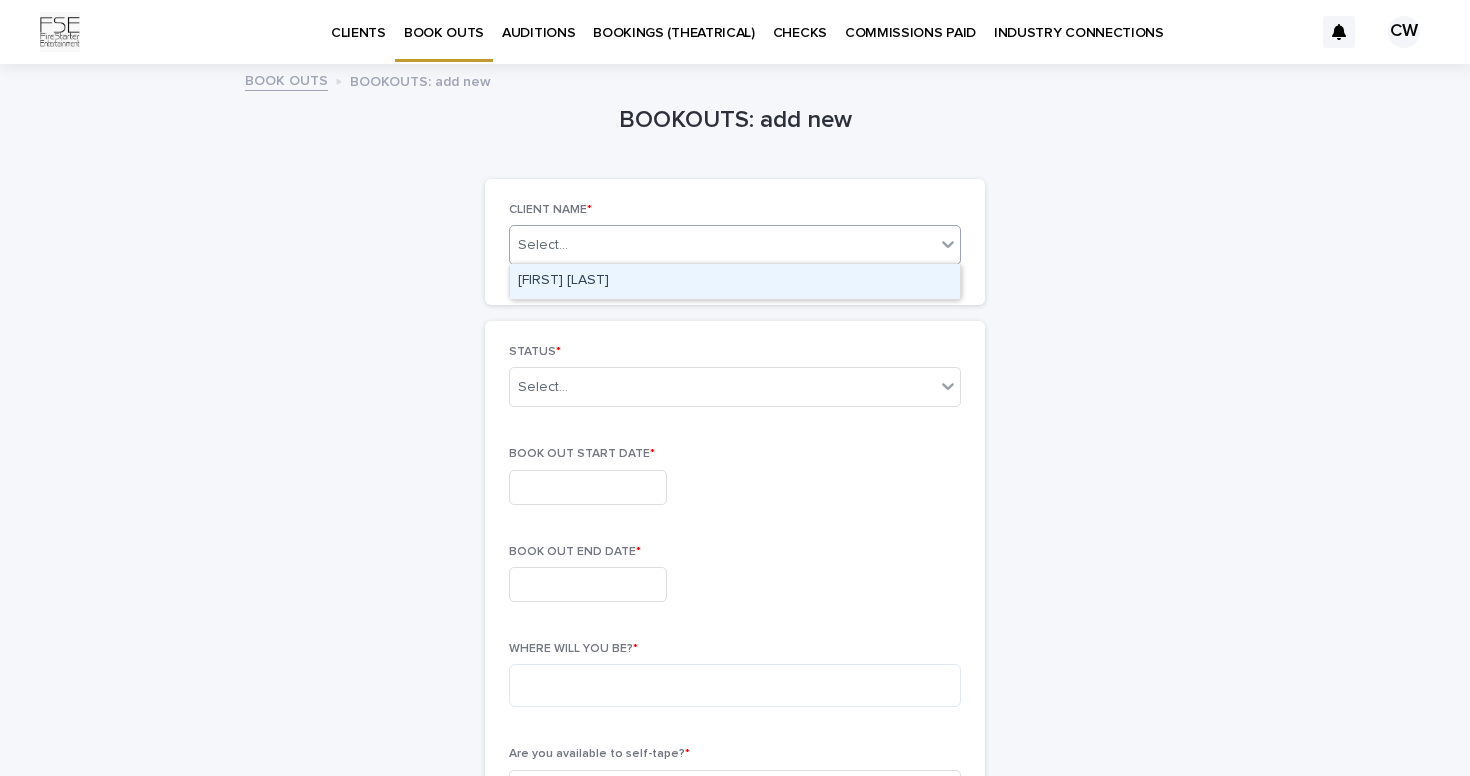 click on "Select..." at bounding box center [722, 245] 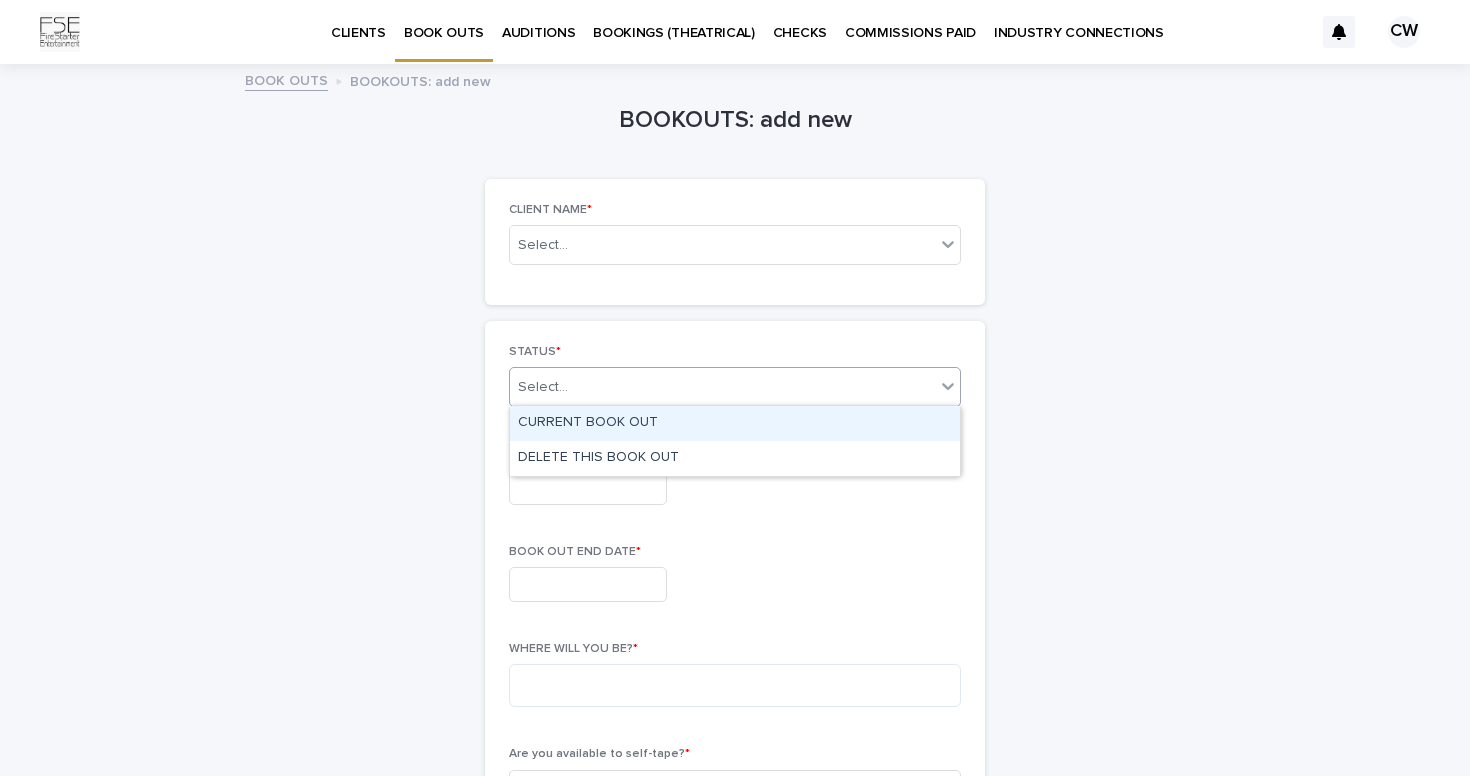 click on "Select..." at bounding box center (722, 387) 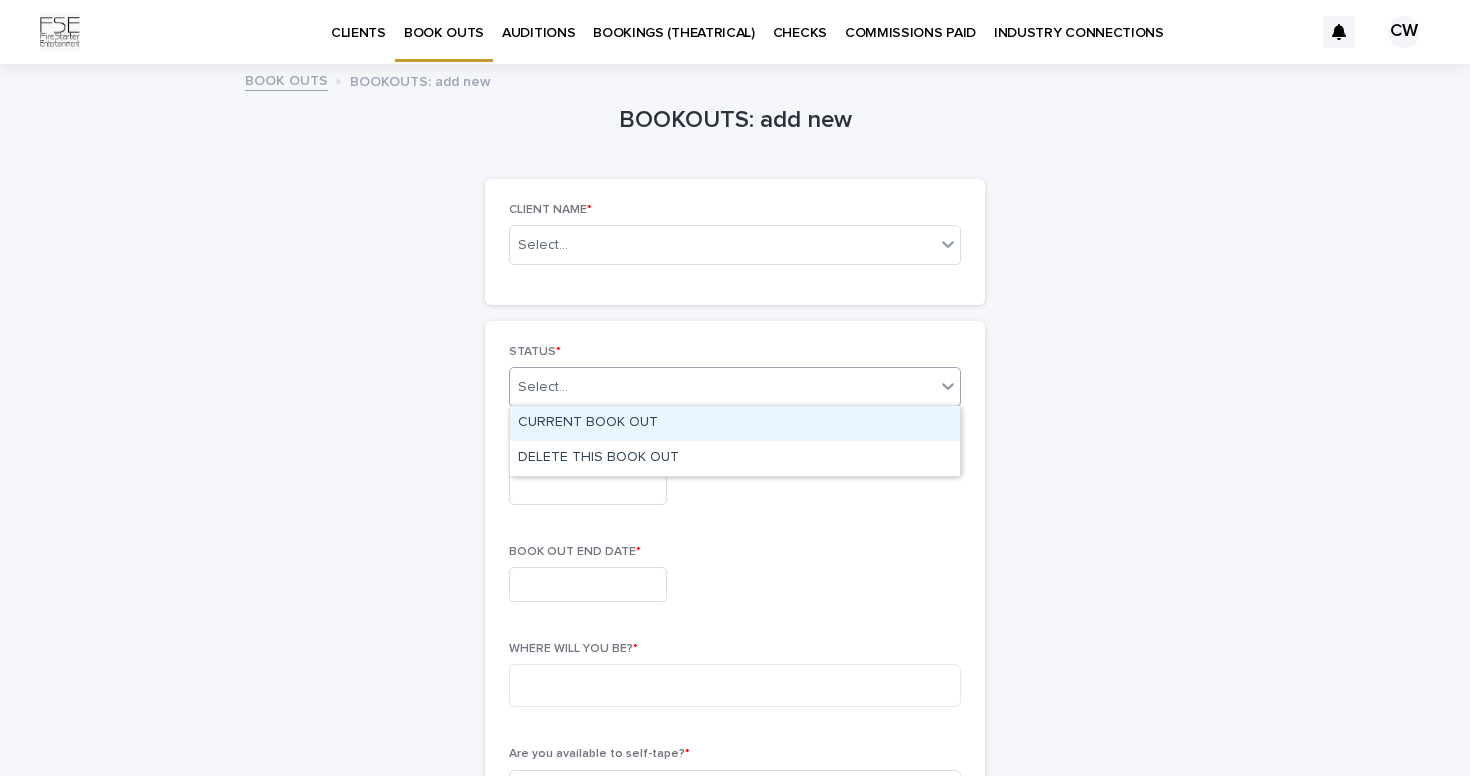 click on "Select..." at bounding box center (722, 387) 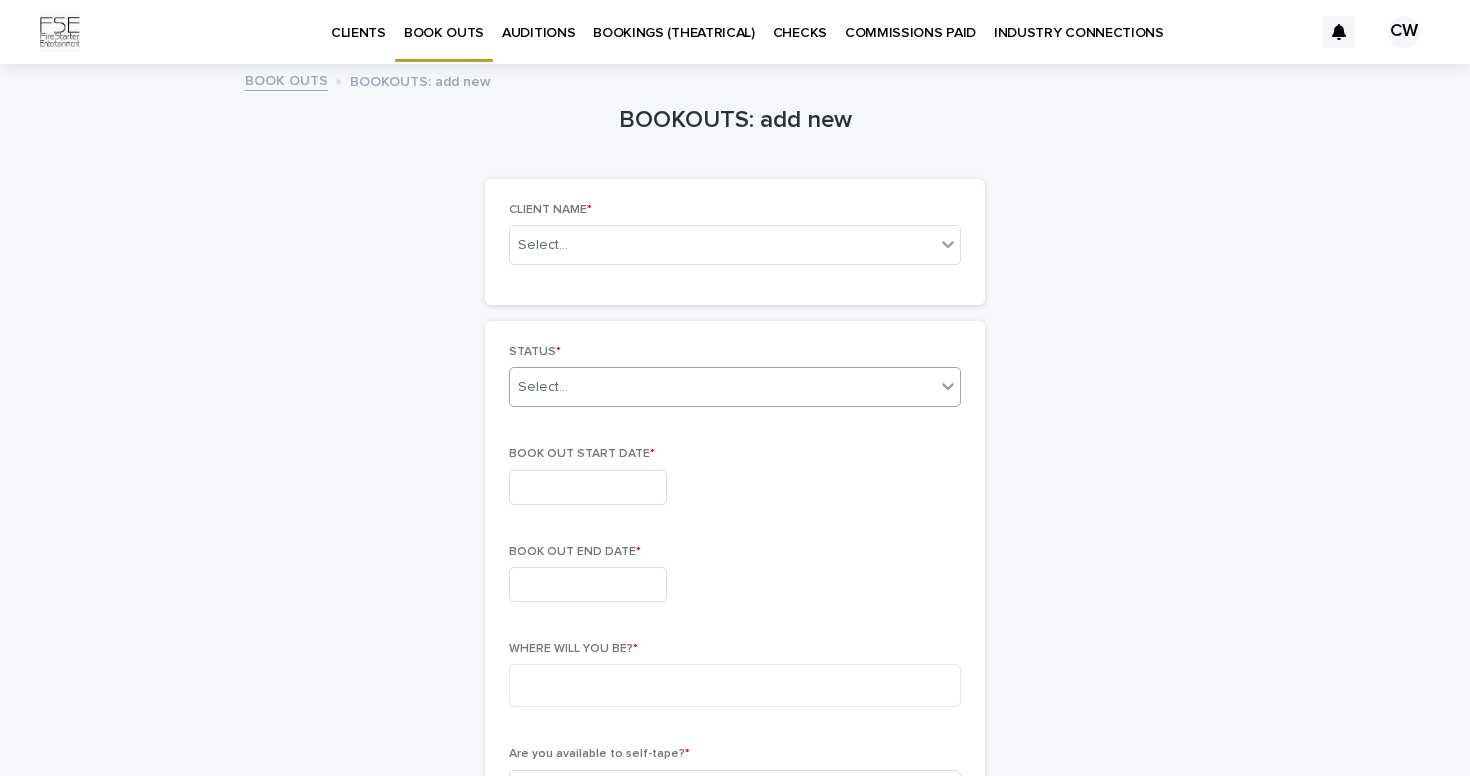 scroll, scrollTop: 0, scrollLeft: 0, axis: both 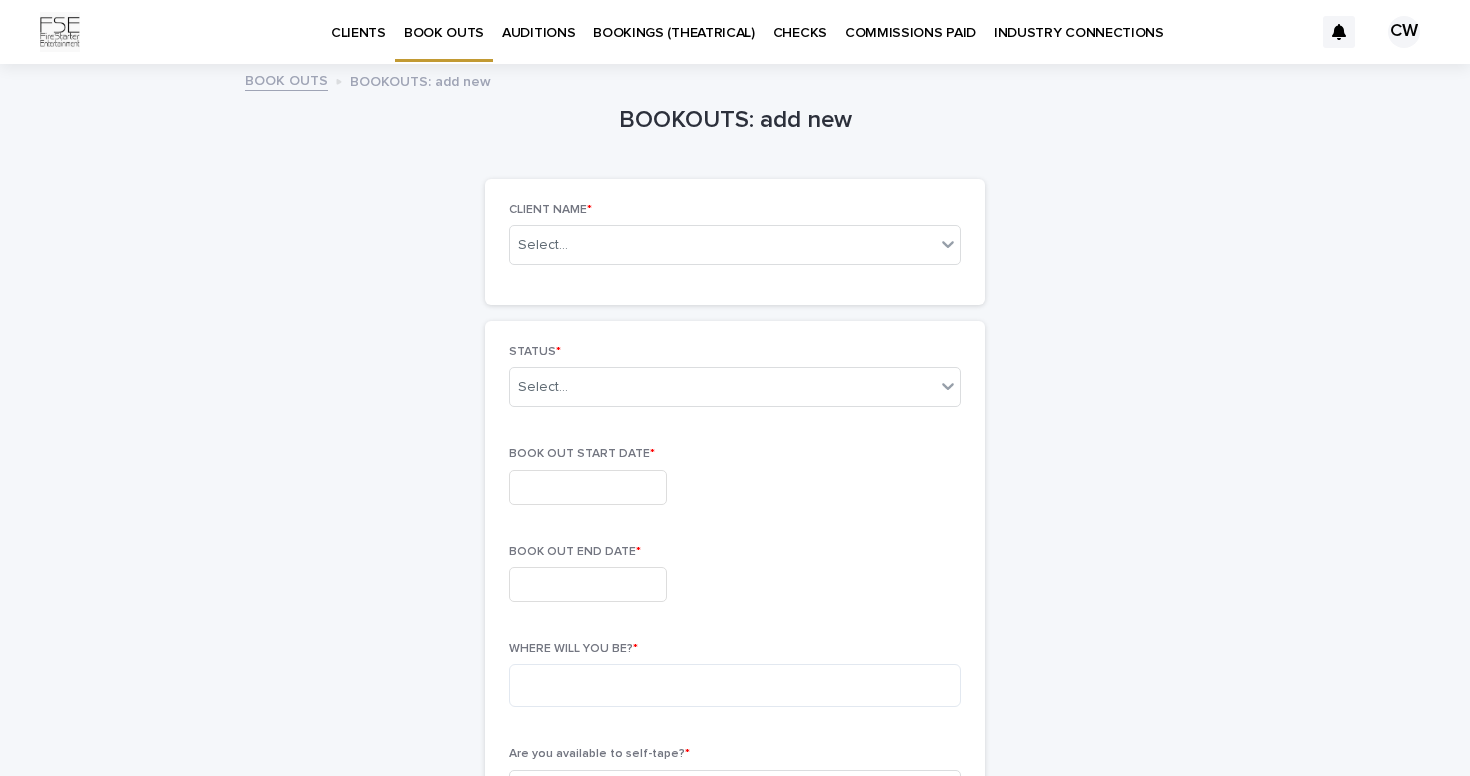 click on "CLIENTS" at bounding box center [358, 21] 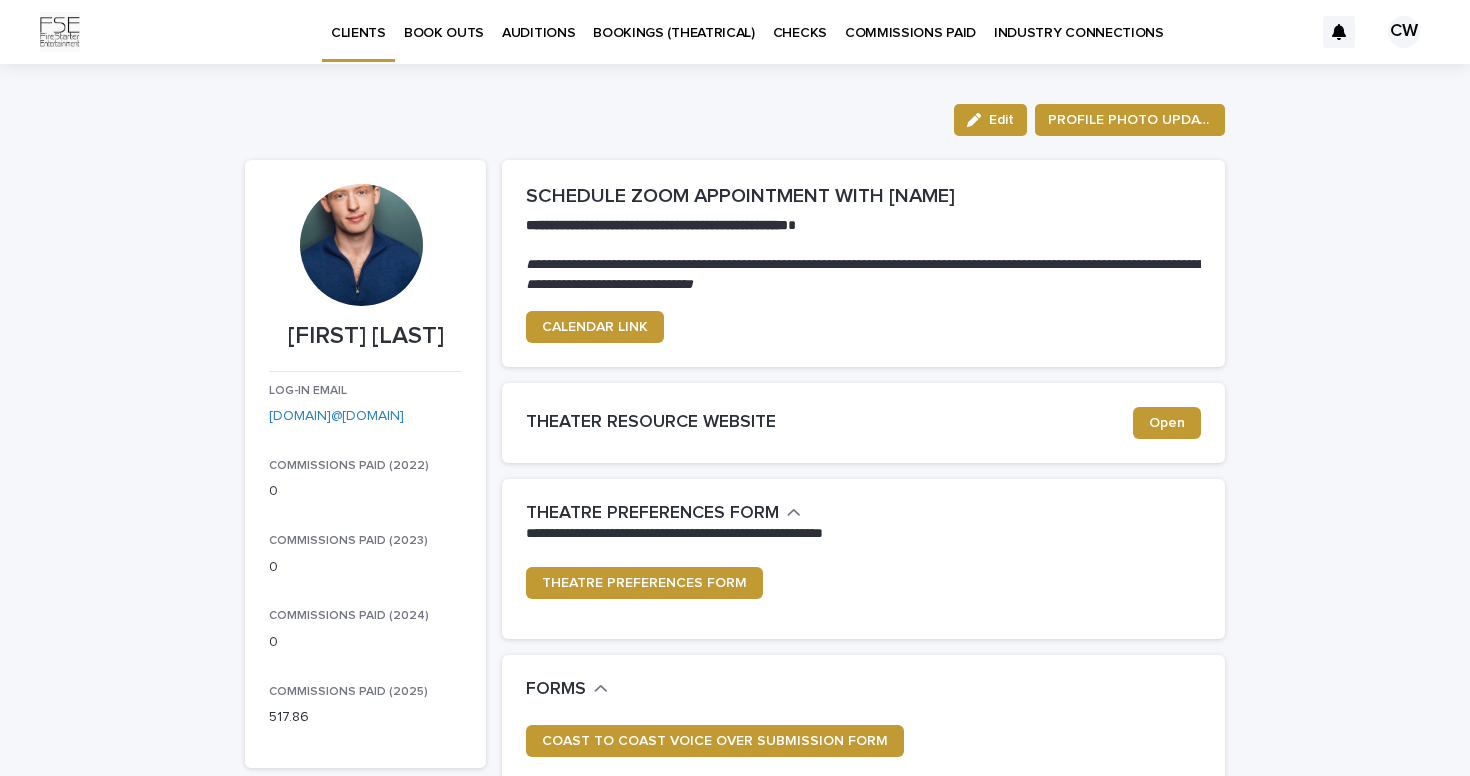click on "BOOK OUTS" at bounding box center (444, 21) 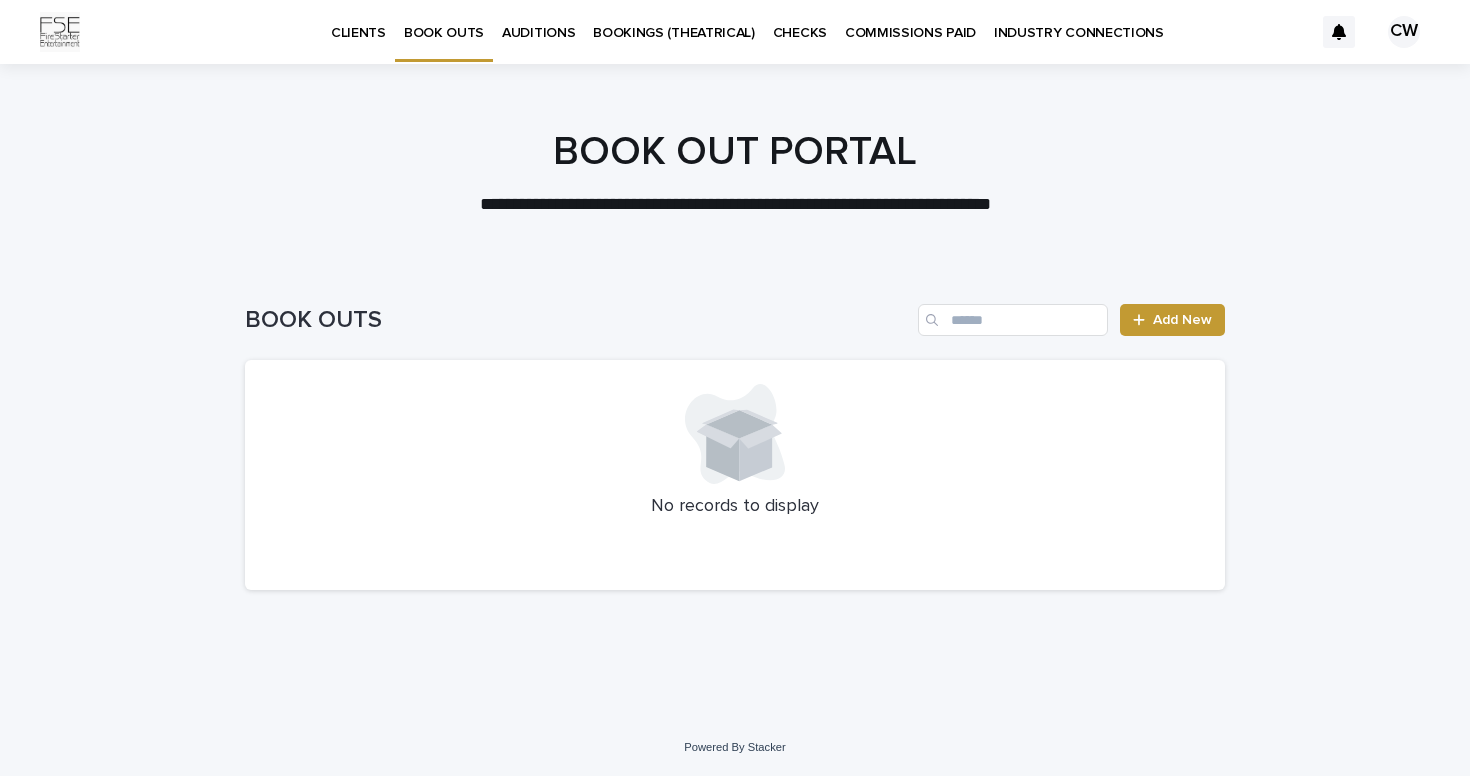 click on "CLIENTS" at bounding box center [358, 21] 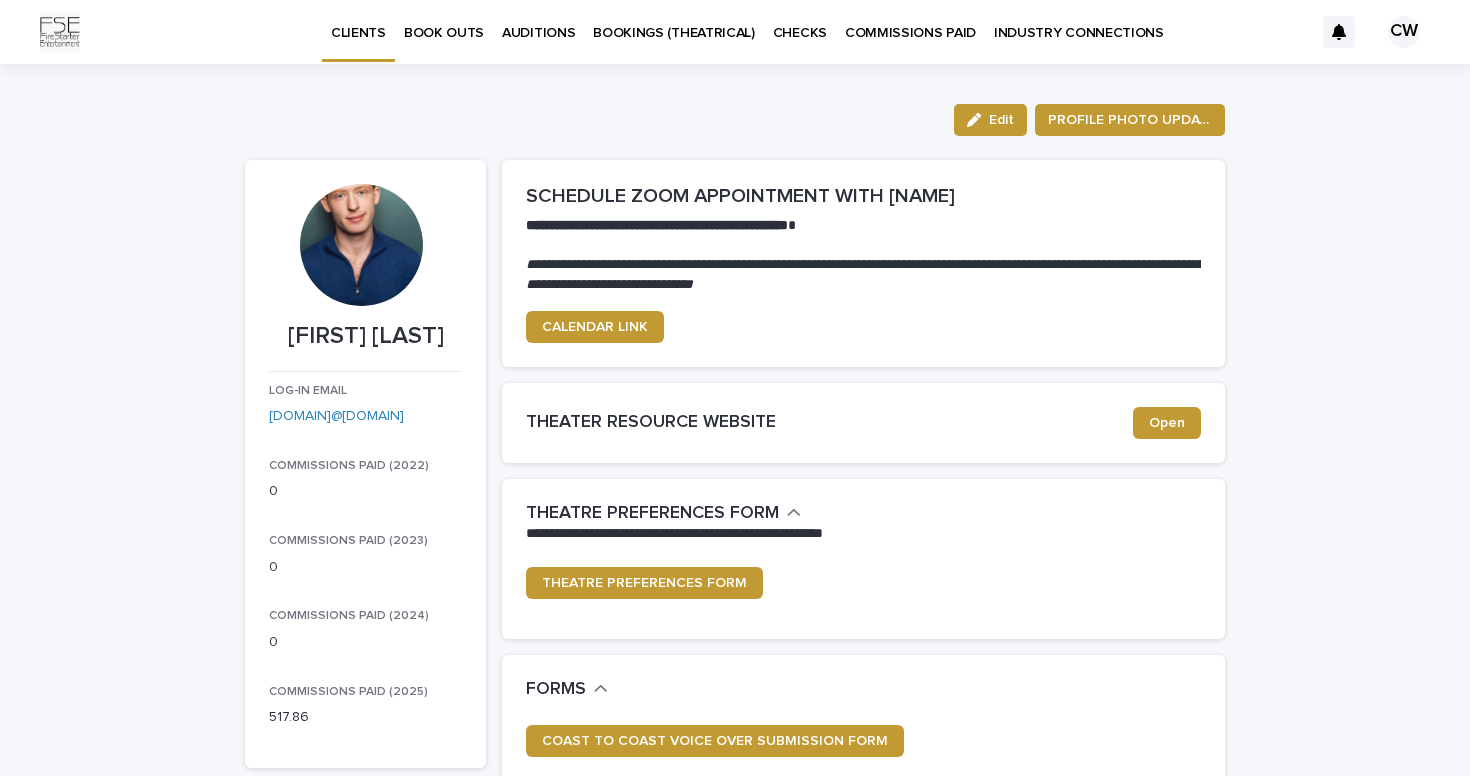 scroll, scrollTop: 0, scrollLeft: 0, axis: both 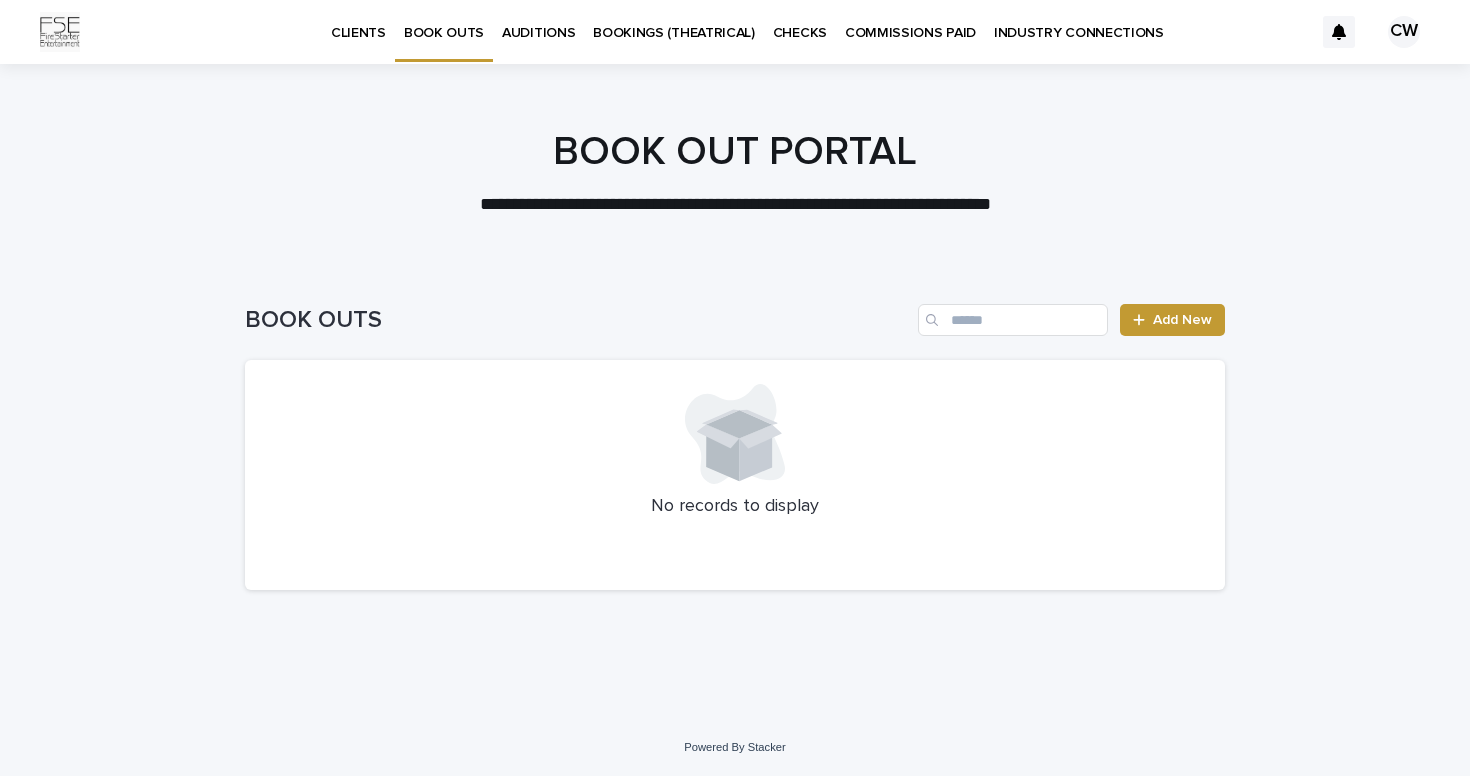 click on "AUDITIONS" at bounding box center [538, 31] 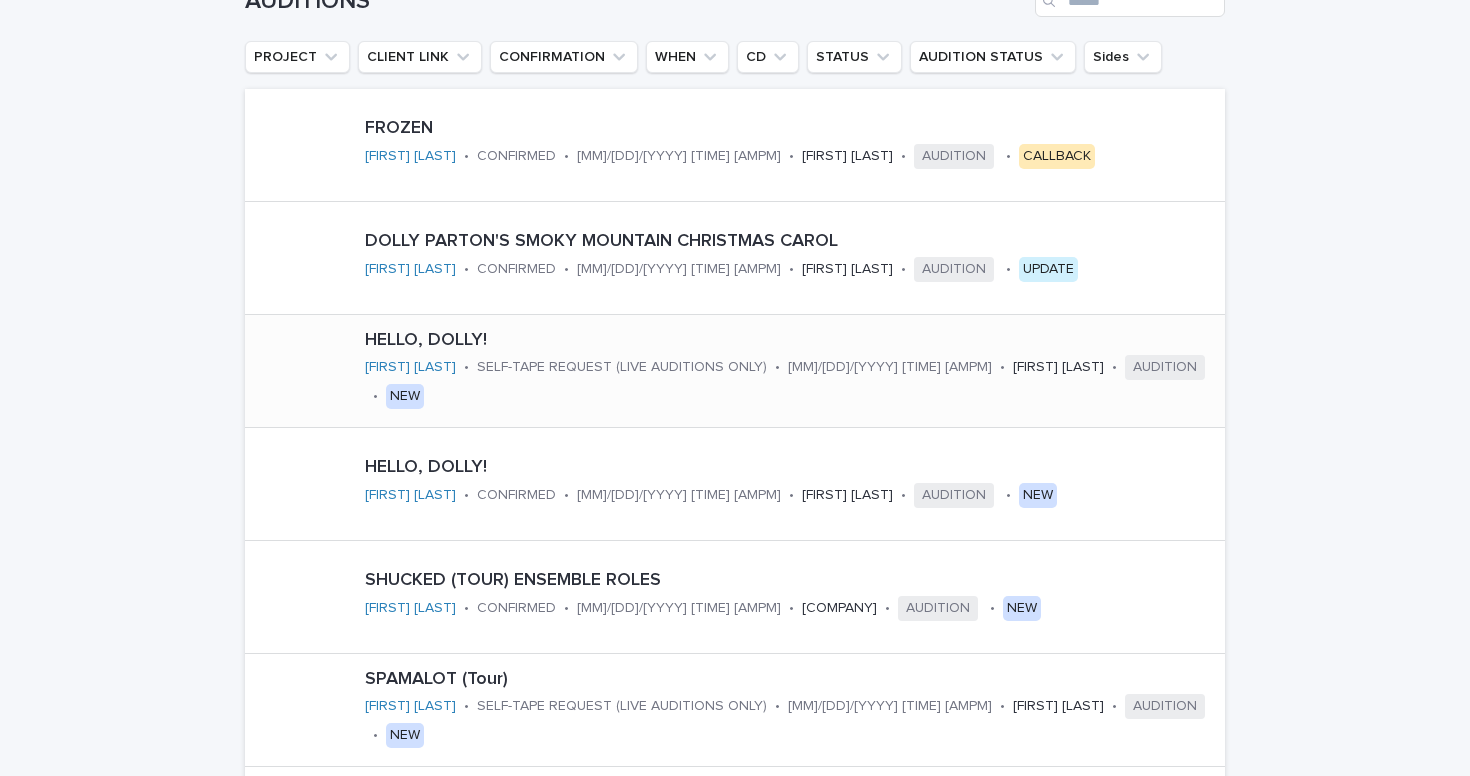 scroll, scrollTop: 317, scrollLeft: 0, axis: vertical 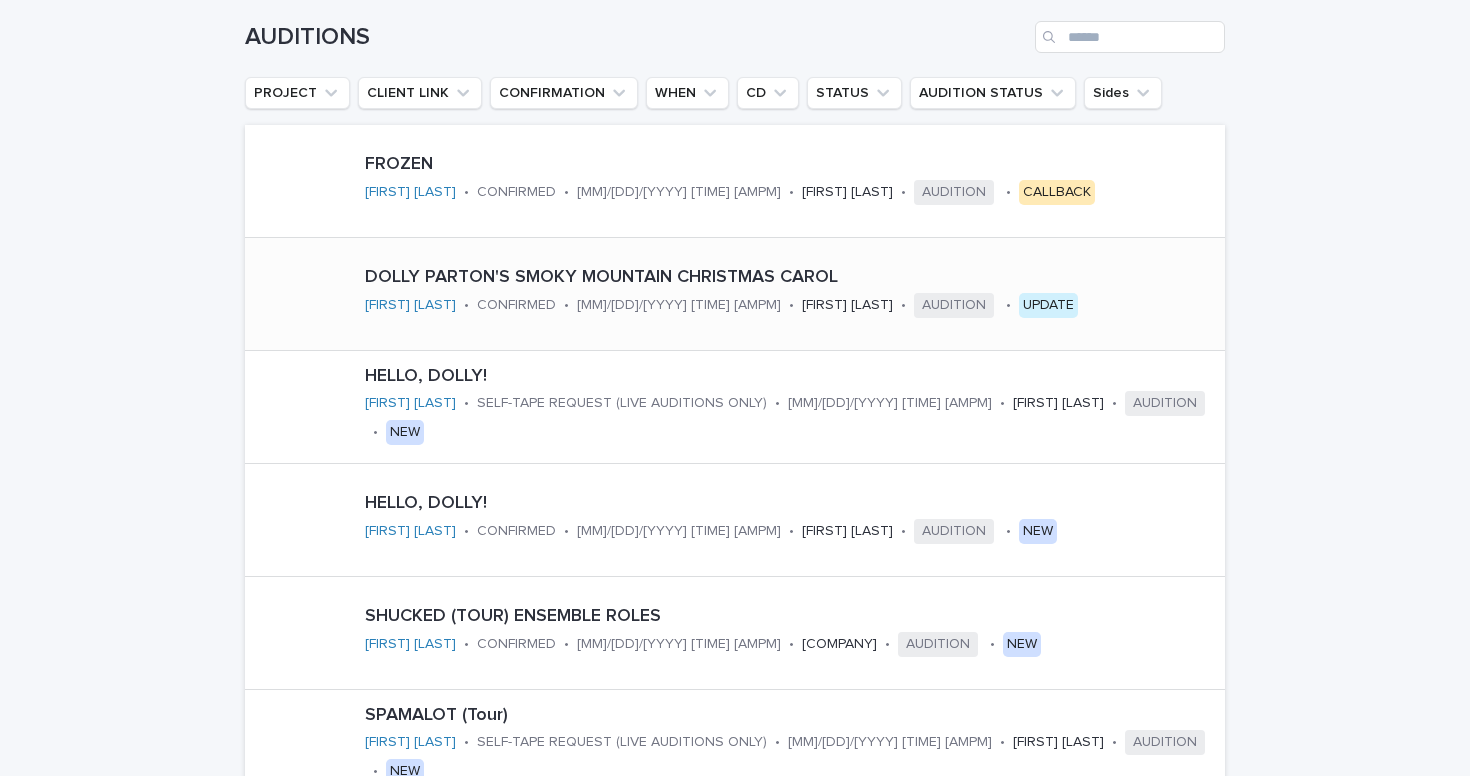 click on "[MM]/[DD]/[YYYY] [TIME] [AMPM]" at bounding box center (679, 305) 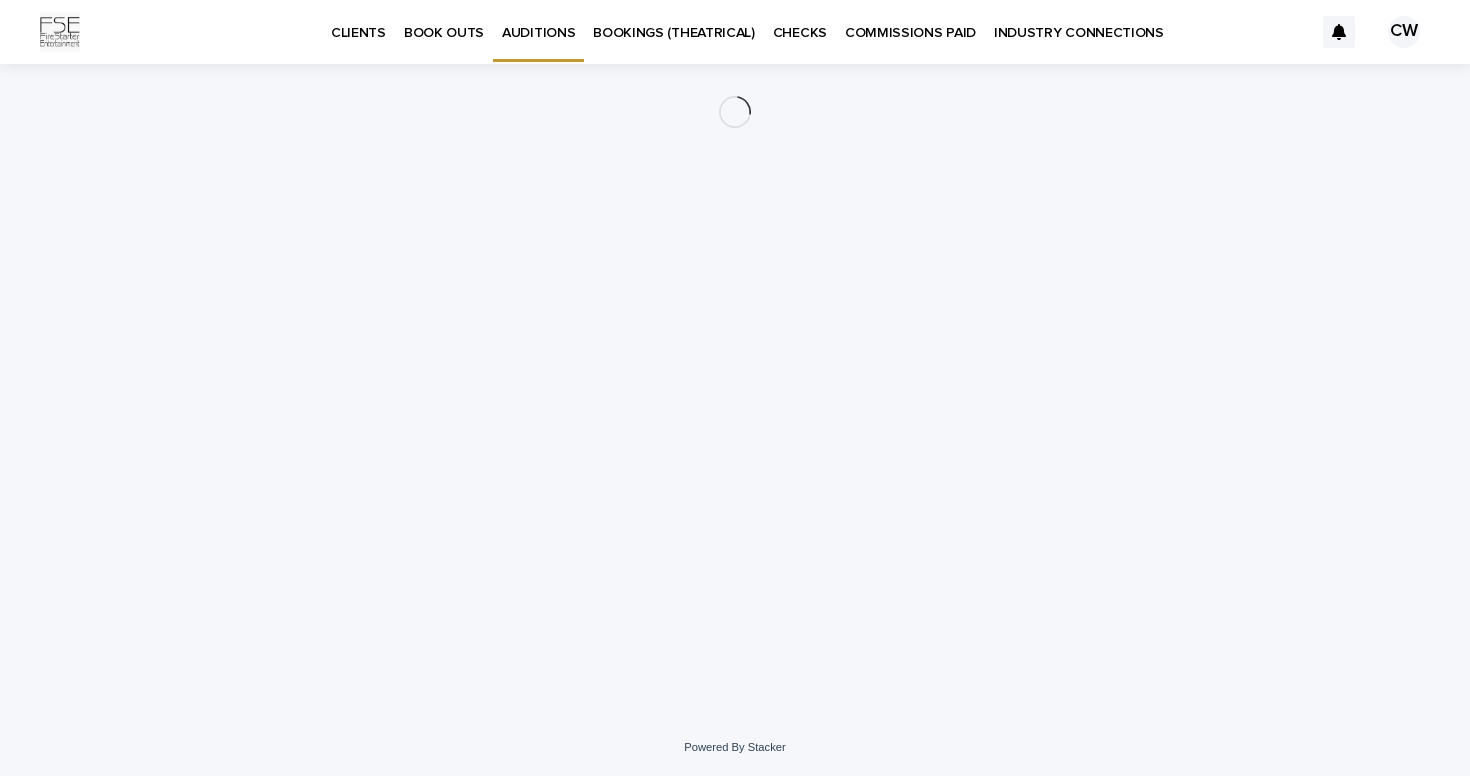 scroll, scrollTop: 0, scrollLeft: 0, axis: both 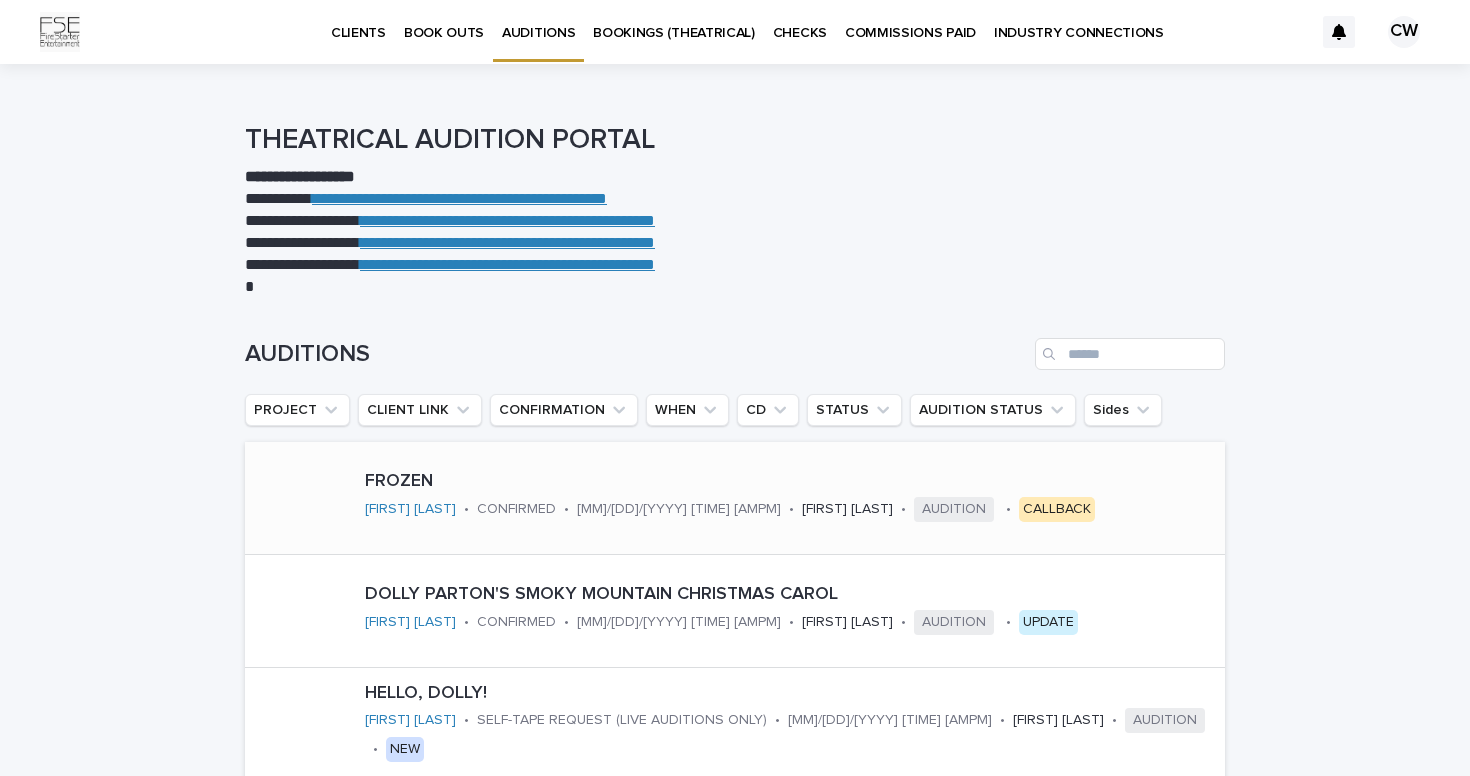 click on "FROZEN" at bounding box center (764, 482) 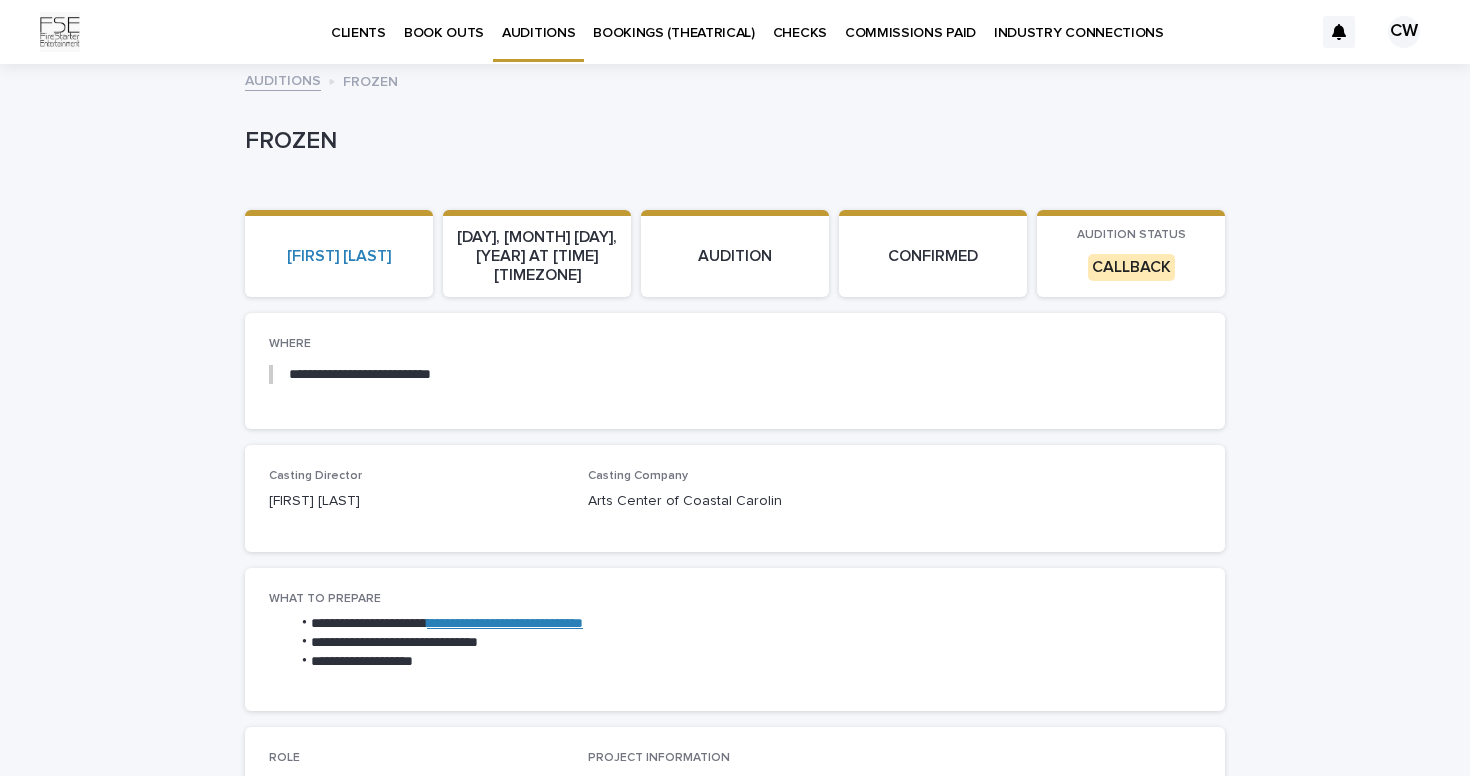 scroll, scrollTop: 0, scrollLeft: 0, axis: both 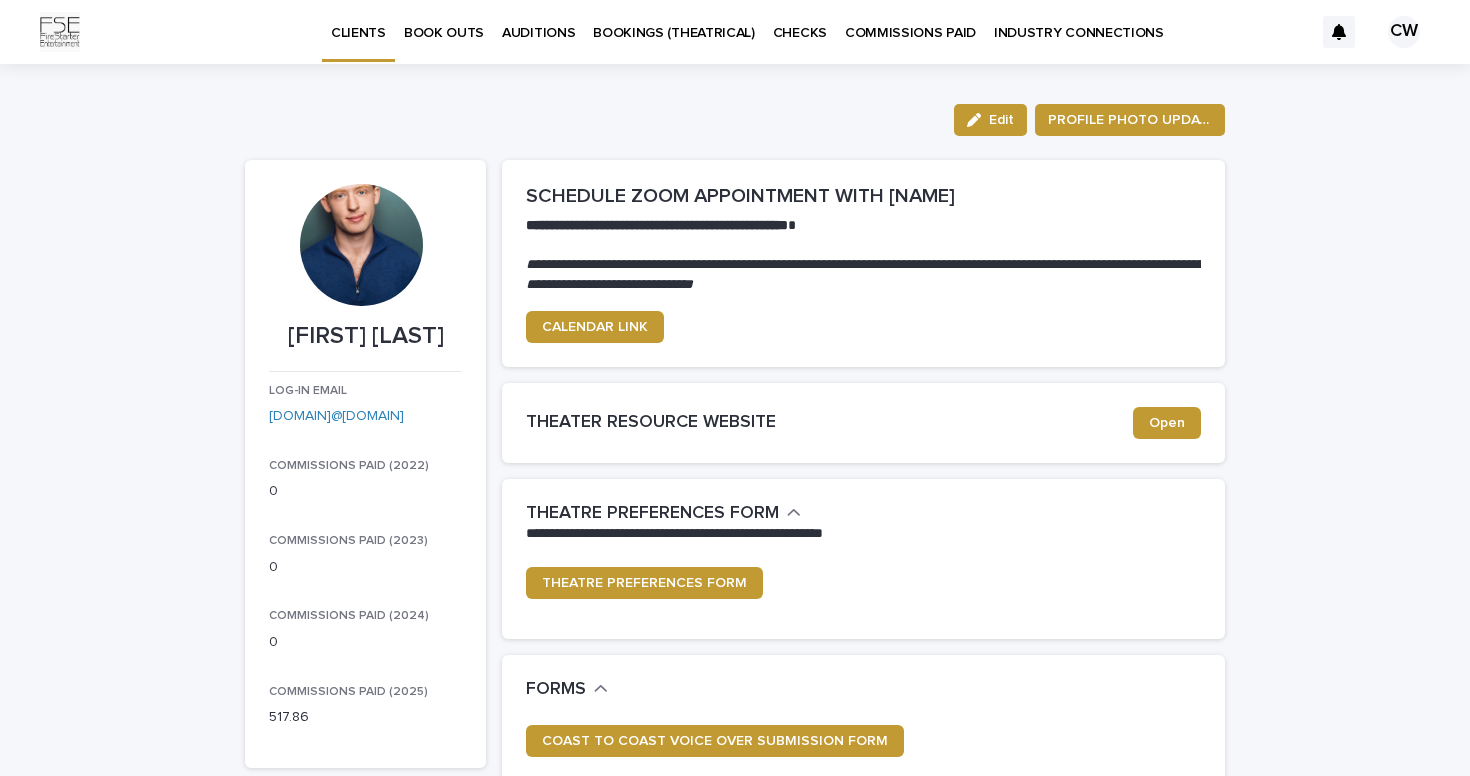 click on "BOOKINGS  (THEATRICAL)" at bounding box center (674, 21) 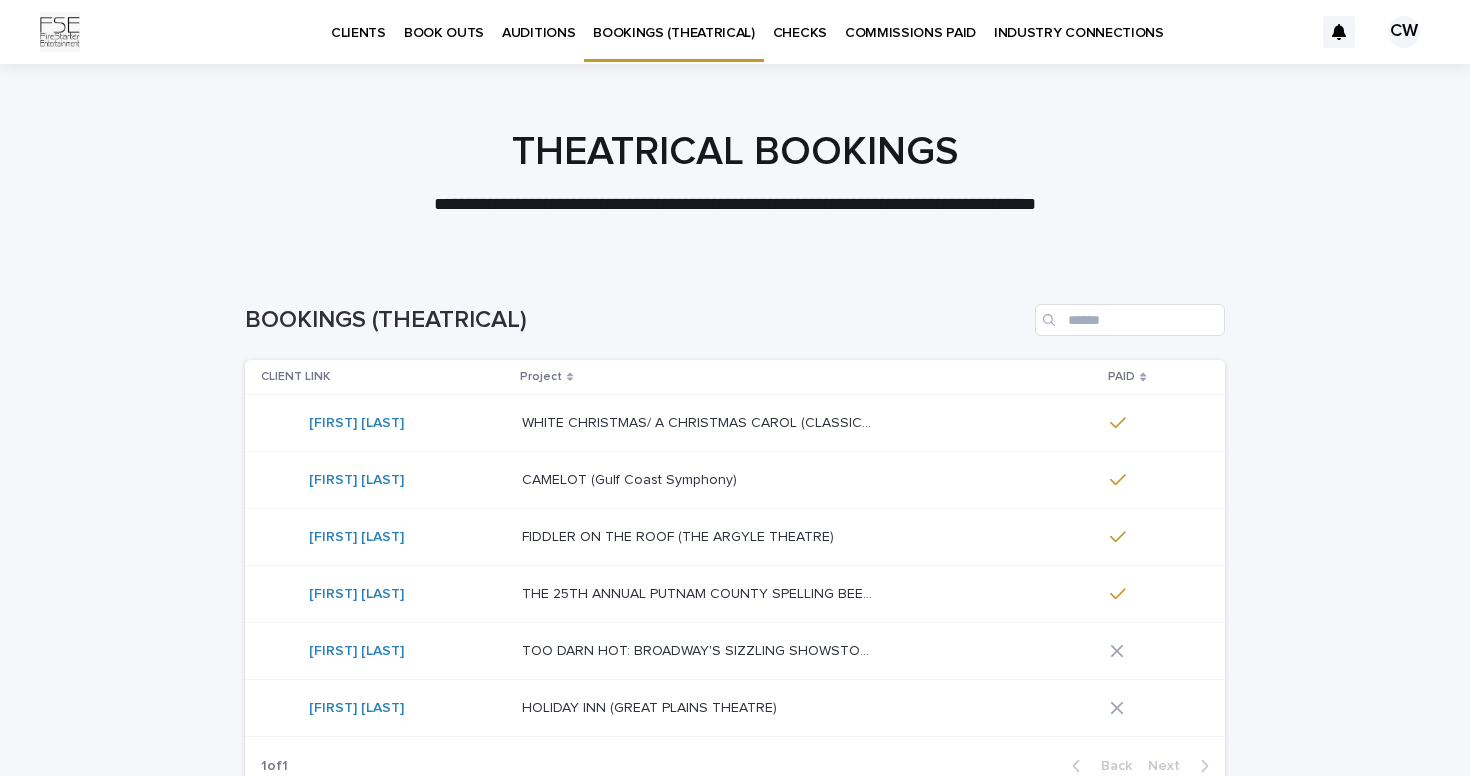 scroll, scrollTop: -1, scrollLeft: 0, axis: vertical 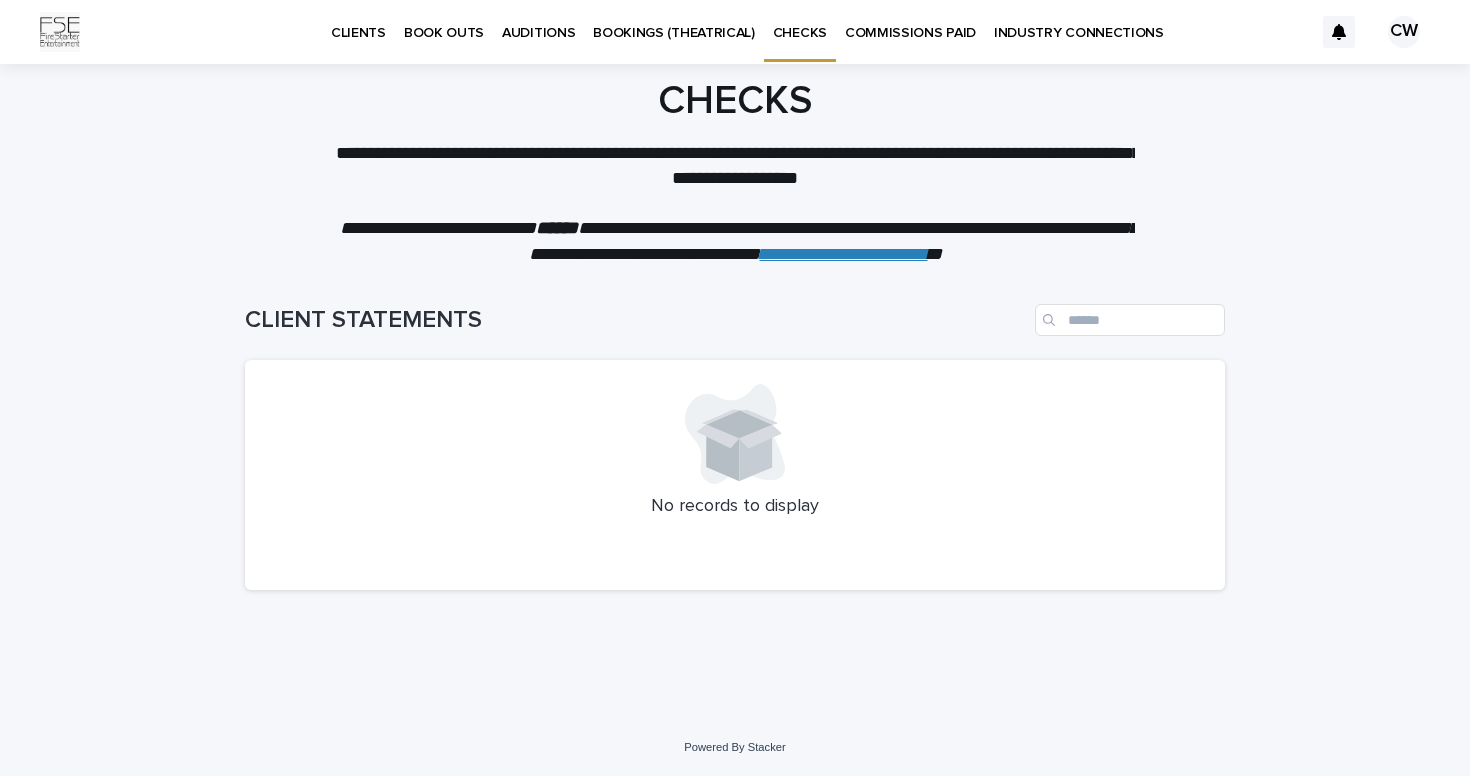 click on "COMMISSIONS PAID" at bounding box center (910, 21) 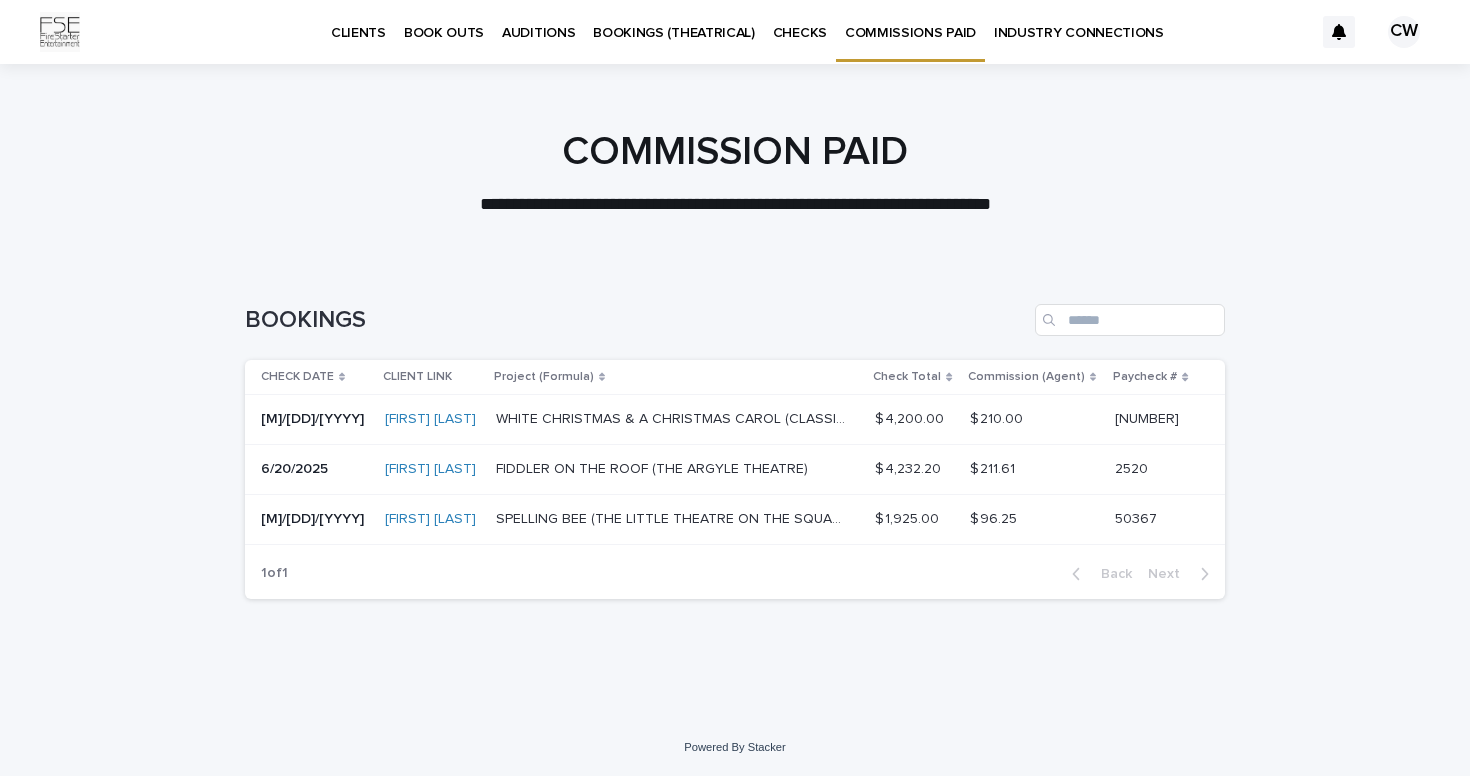 click on "INDUSTRY CONNECTIONS" at bounding box center (1079, 31) 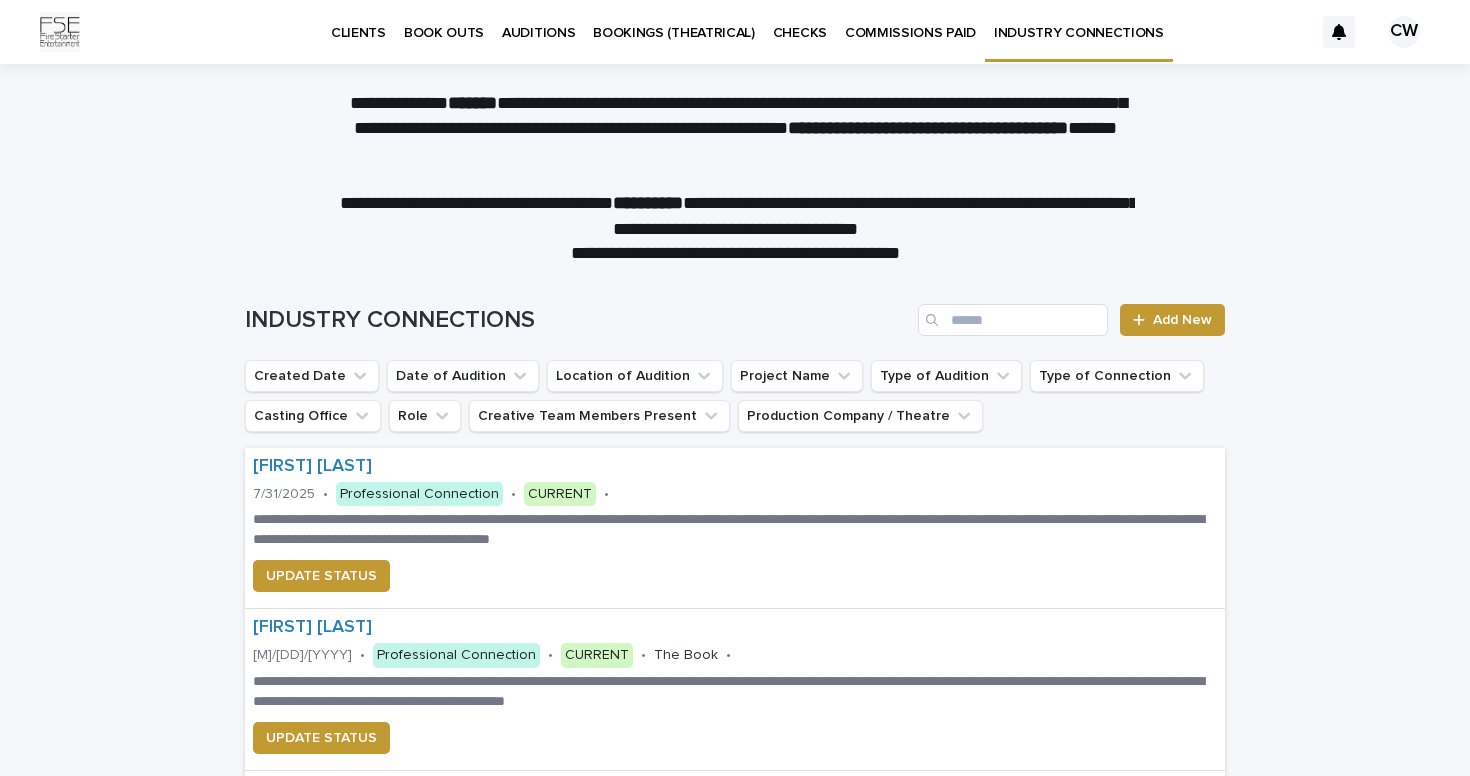click on "CHECKS" at bounding box center (800, 21) 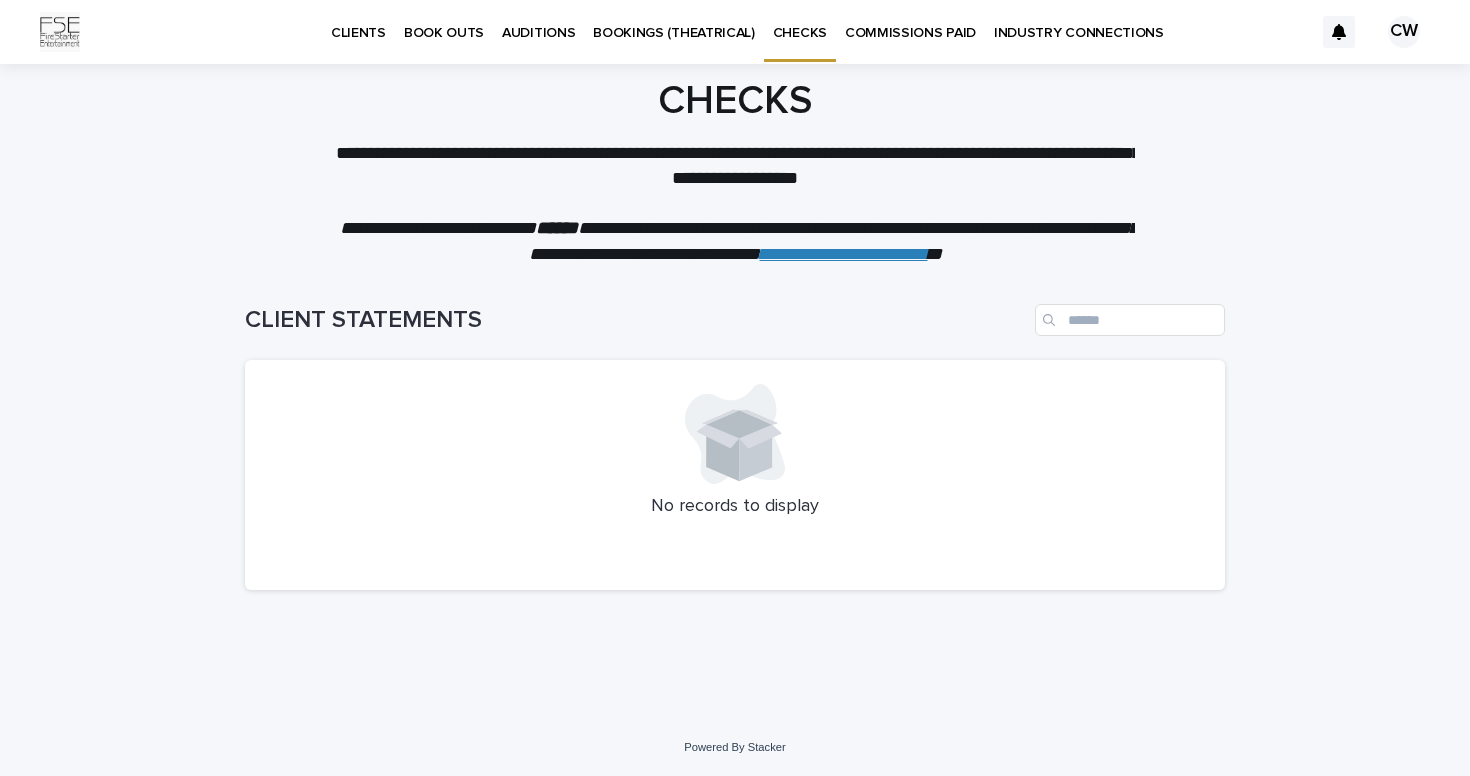 click on "BOOKINGS  (THEATRICAL)" at bounding box center [674, 21] 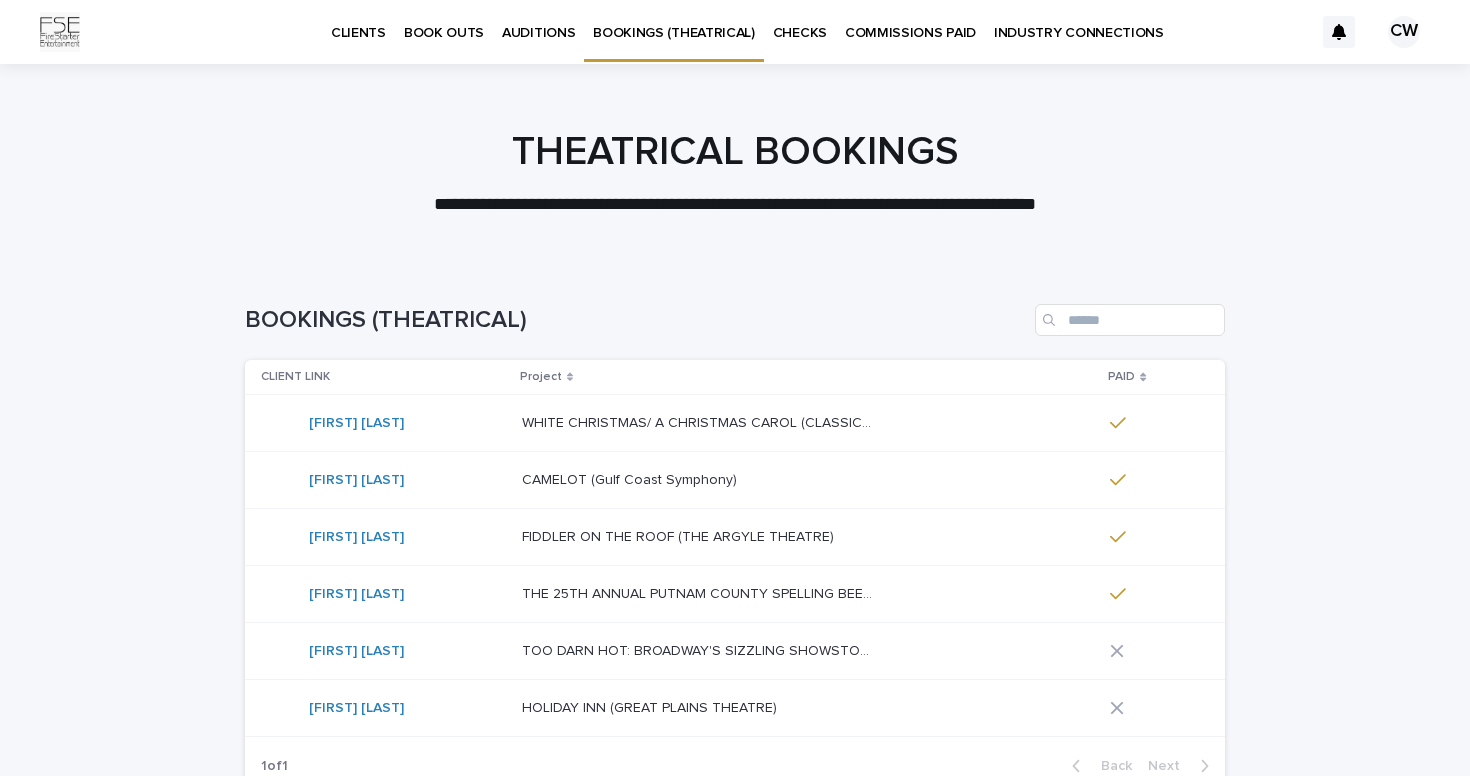 click on "CLIENTS BOOK OUTS AUDITIONS BOOKINGS  (THEATRICAL) CHECKS COMMISSIONS PAID INDUSTRY CONNECTIONS" at bounding box center [701, 32] 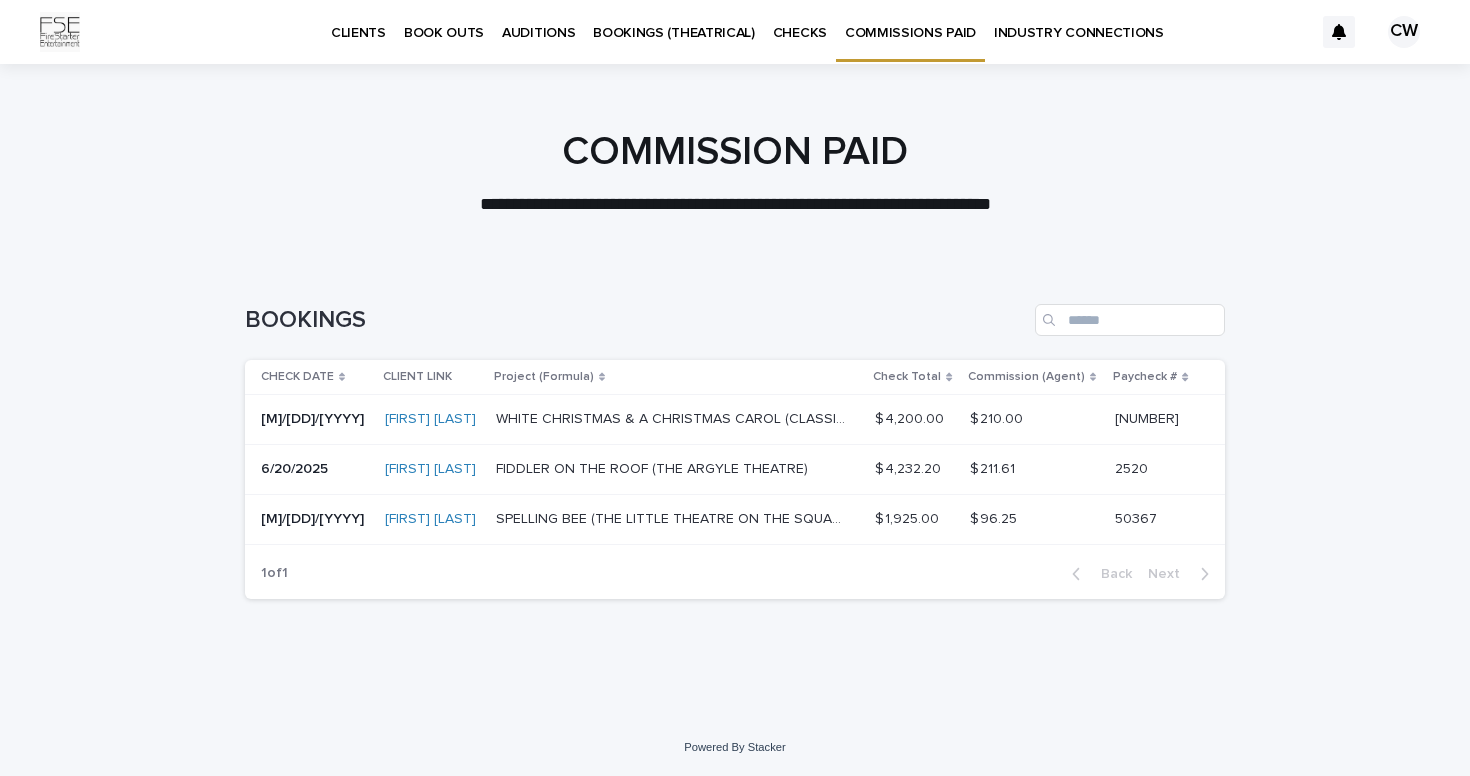click on "CLIENTS" at bounding box center (358, 21) 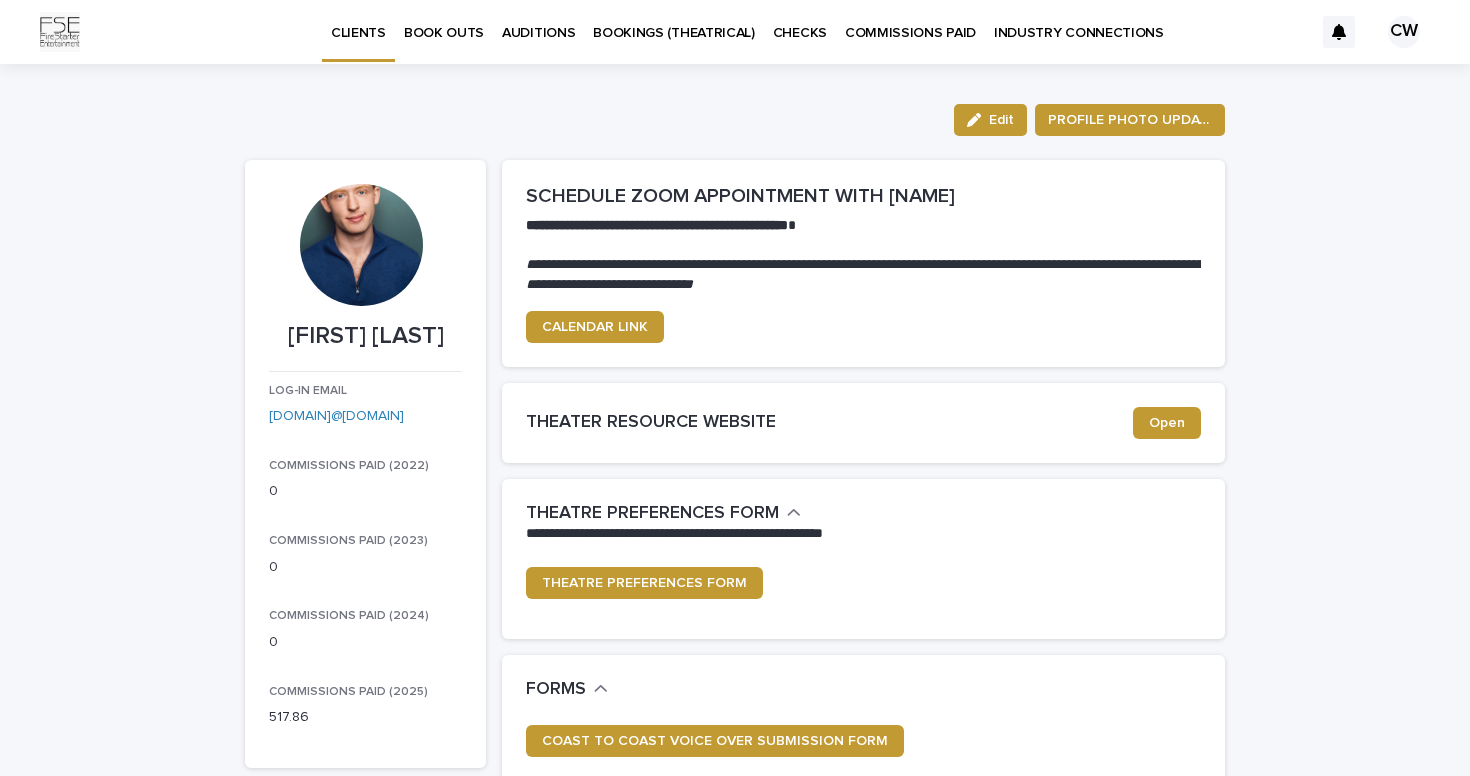click on "INDUSTRY CONNECTIONS" at bounding box center [1079, 21] 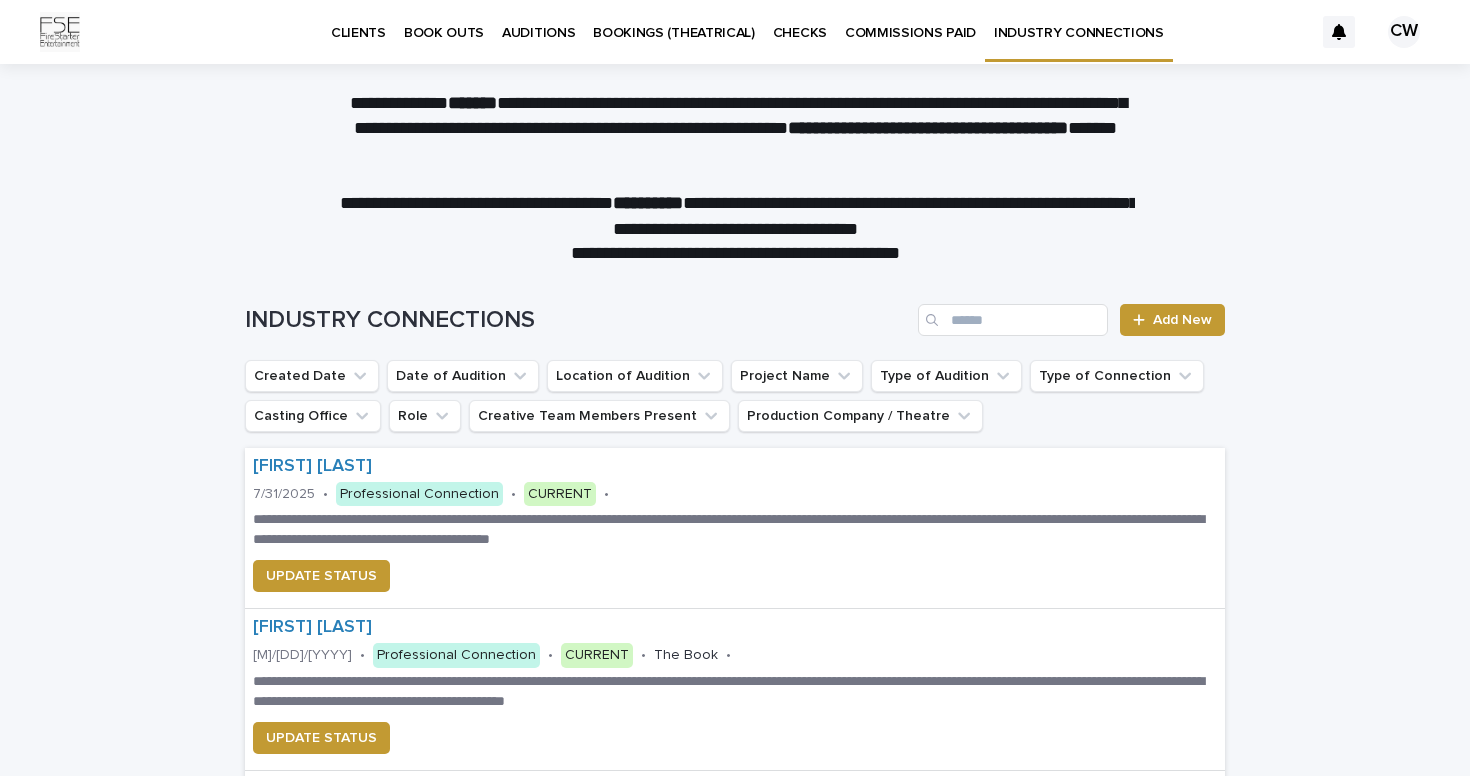 click on "CLIENTS" at bounding box center (358, 21) 